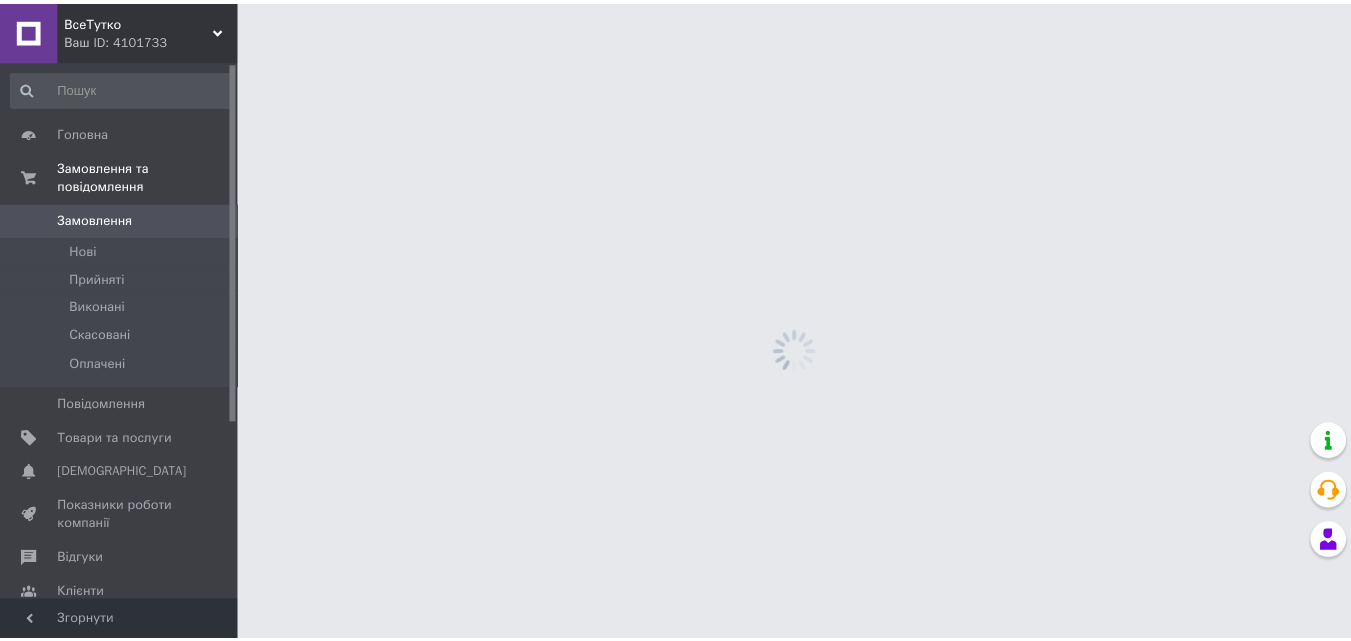 scroll, scrollTop: 0, scrollLeft: 0, axis: both 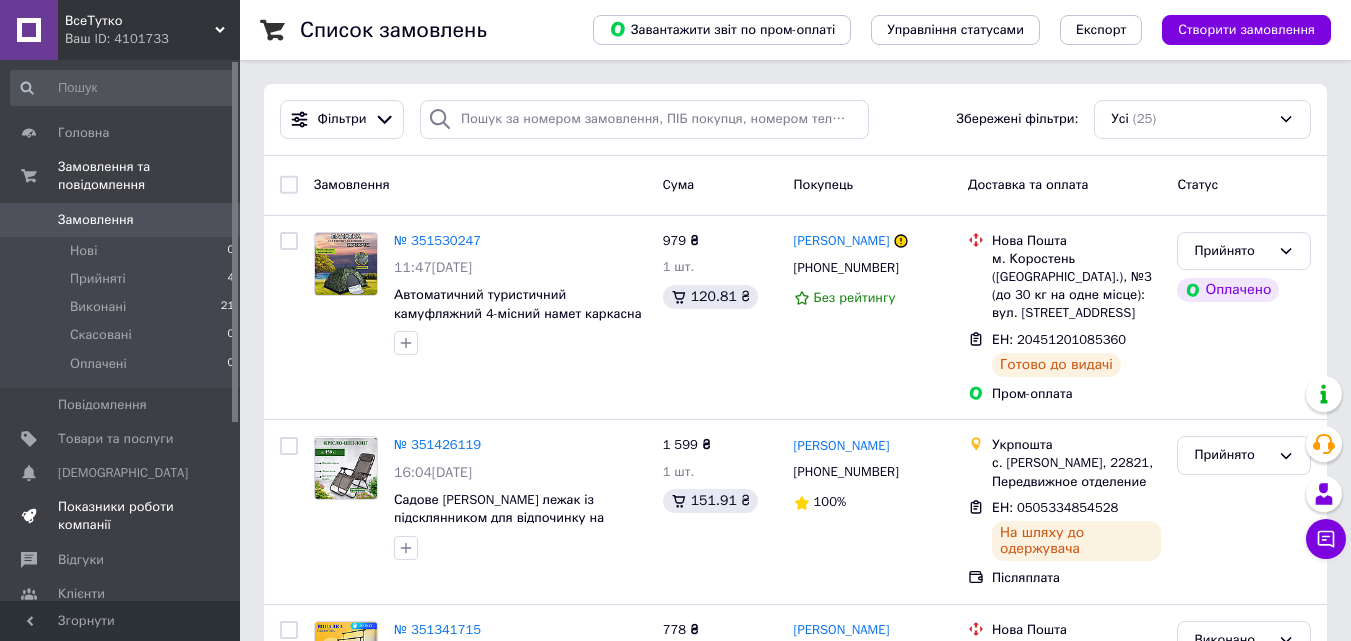 click on "Показники роботи компанії" at bounding box center [121, 516] 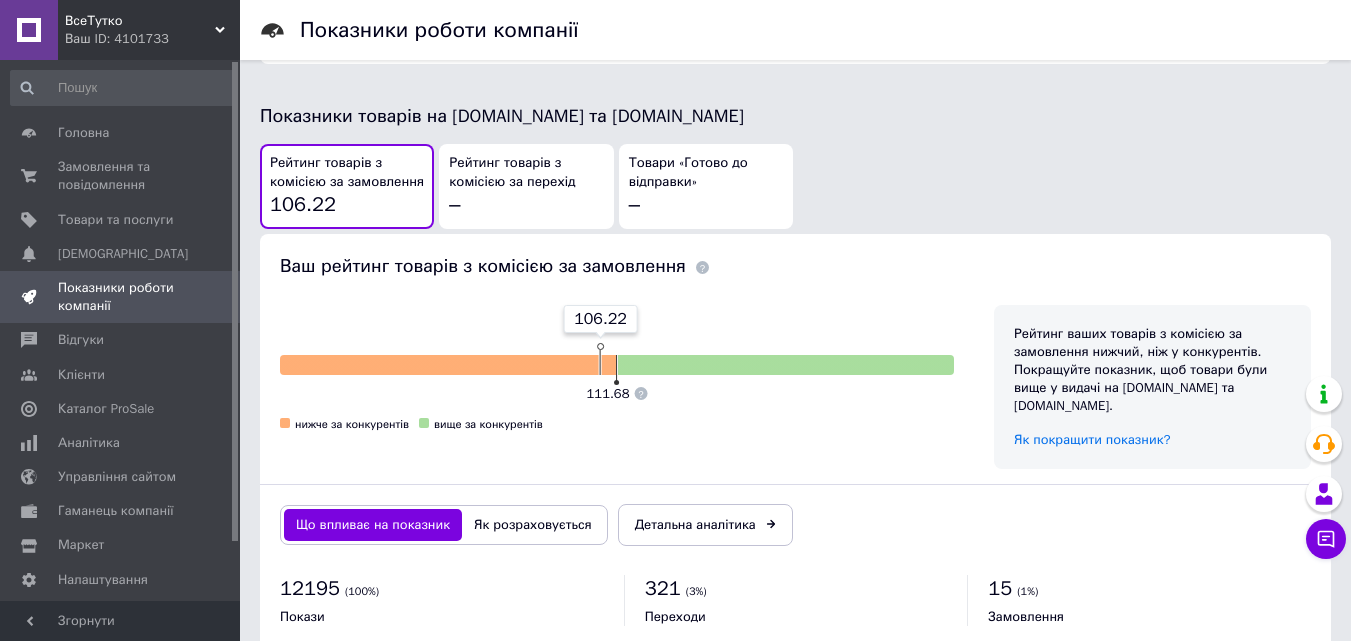scroll, scrollTop: 1100, scrollLeft: 0, axis: vertical 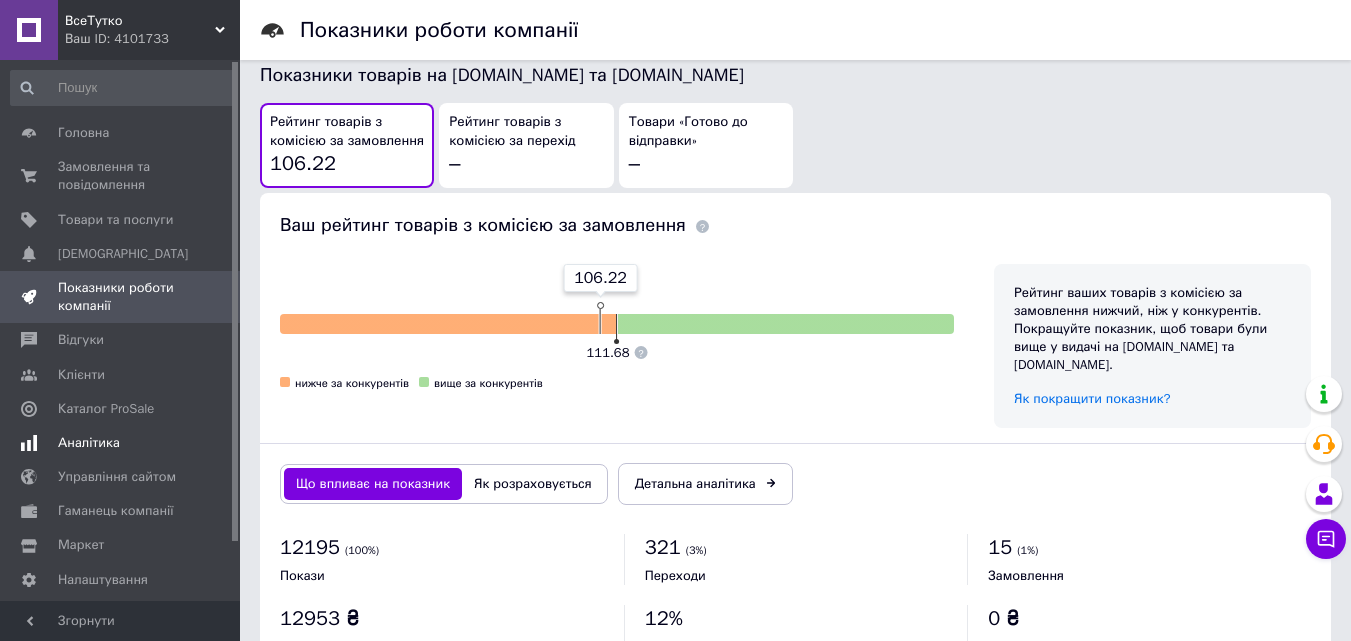 click on "Аналітика" at bounding box center (89, 443) 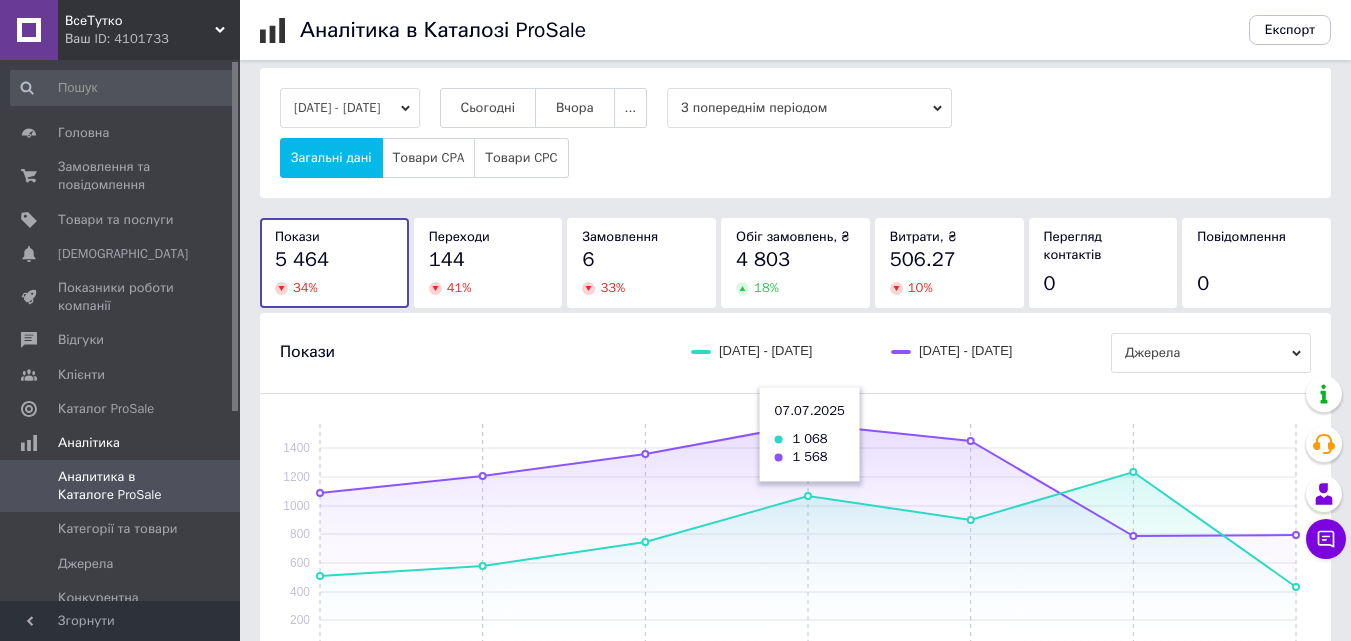 scroll, scrollTop: 0, scrollLeft: 0, axis: both 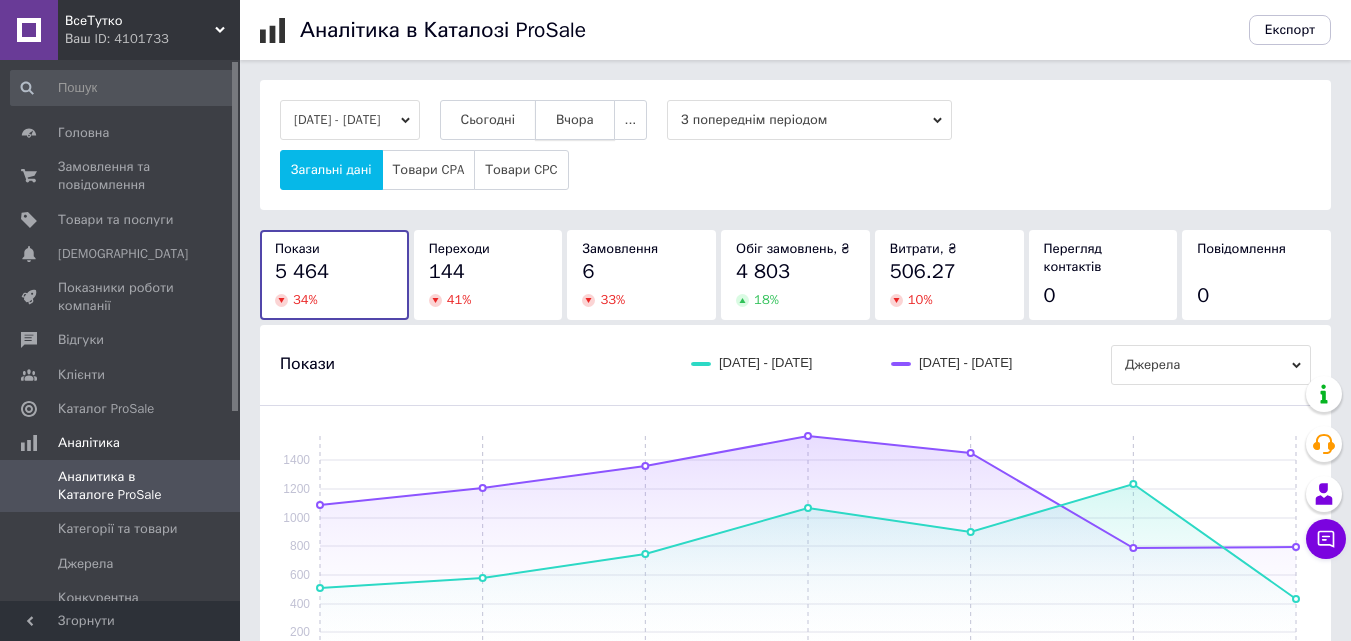 click on "Вчора" at bounding box center (575, 120) 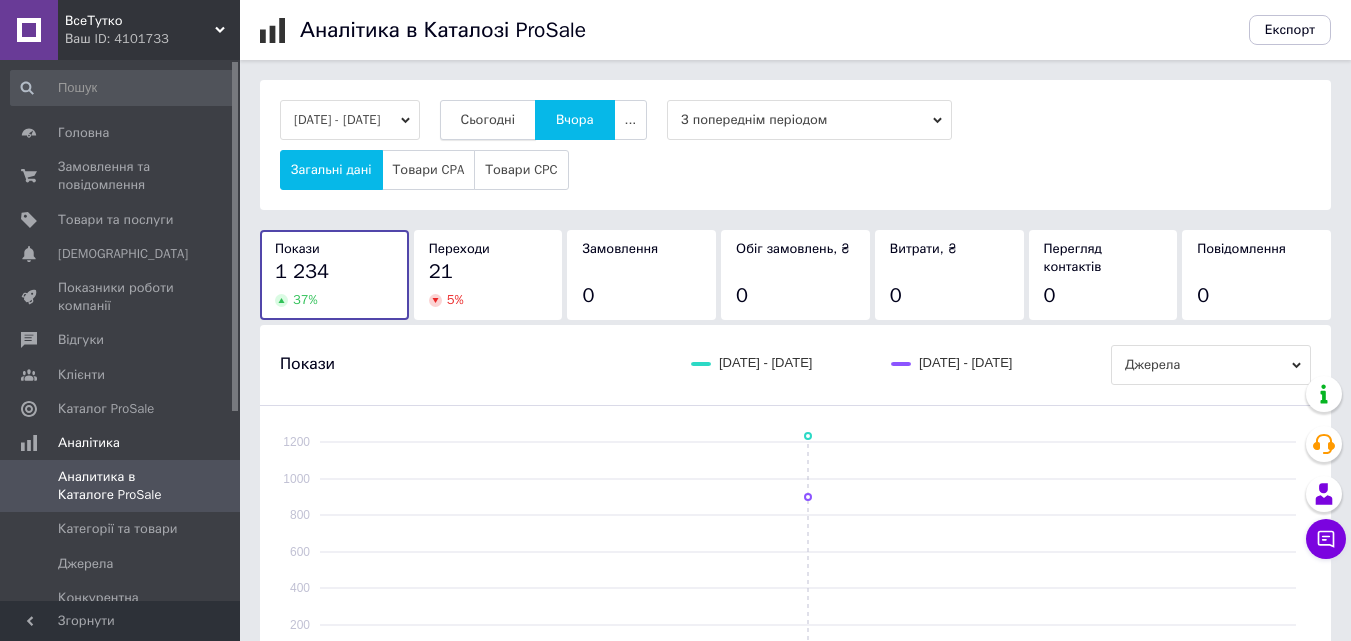 click on "Сьогодні" at bounding box center [488, 120] 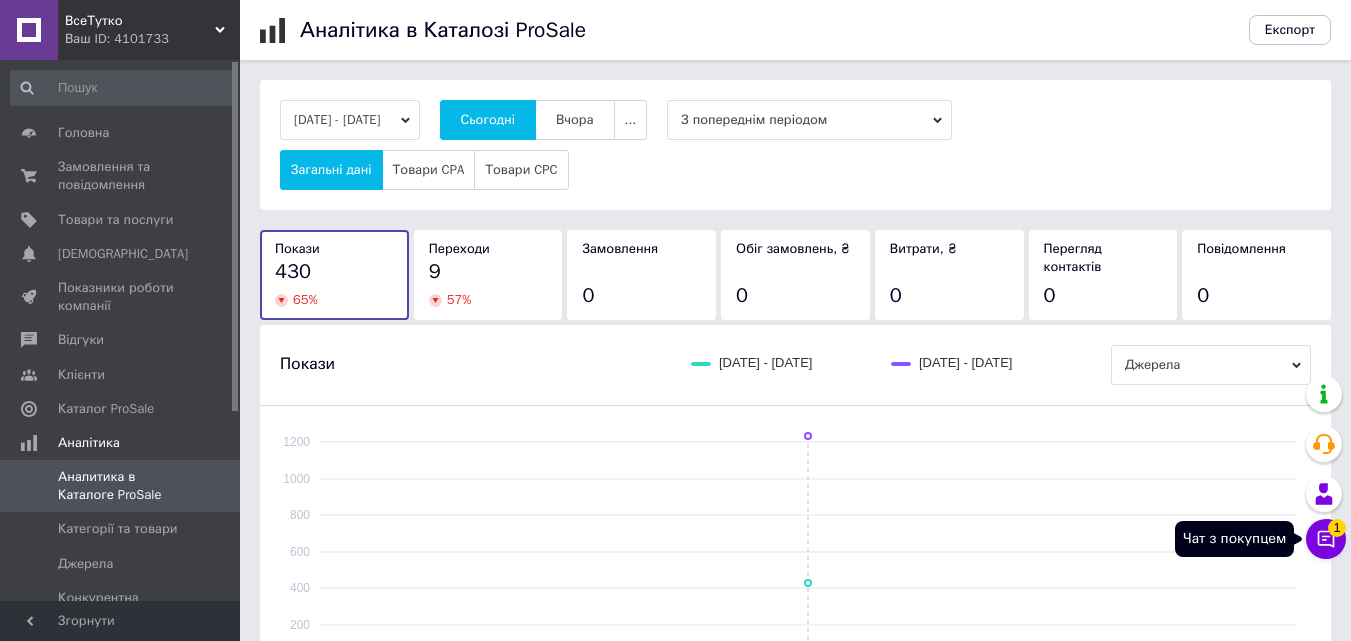 click 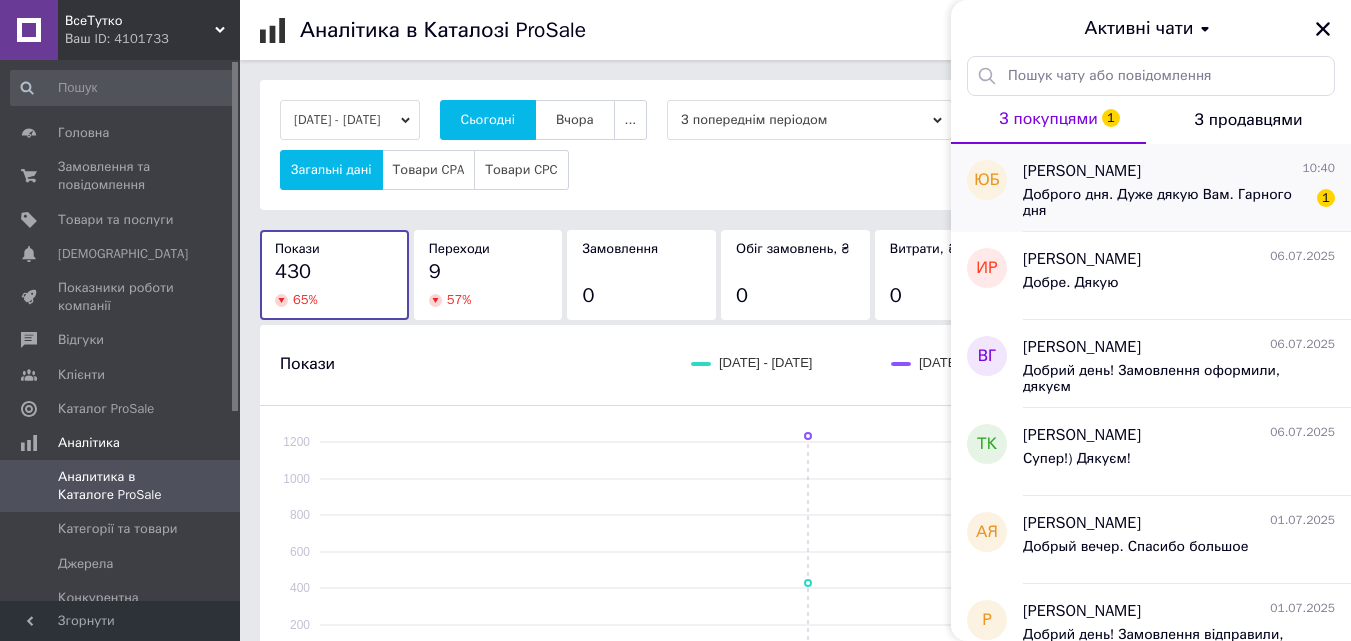 click on "Доброго дня. Дуже дякую Вам. Гарного дня" at bounding box center (1165, 203) 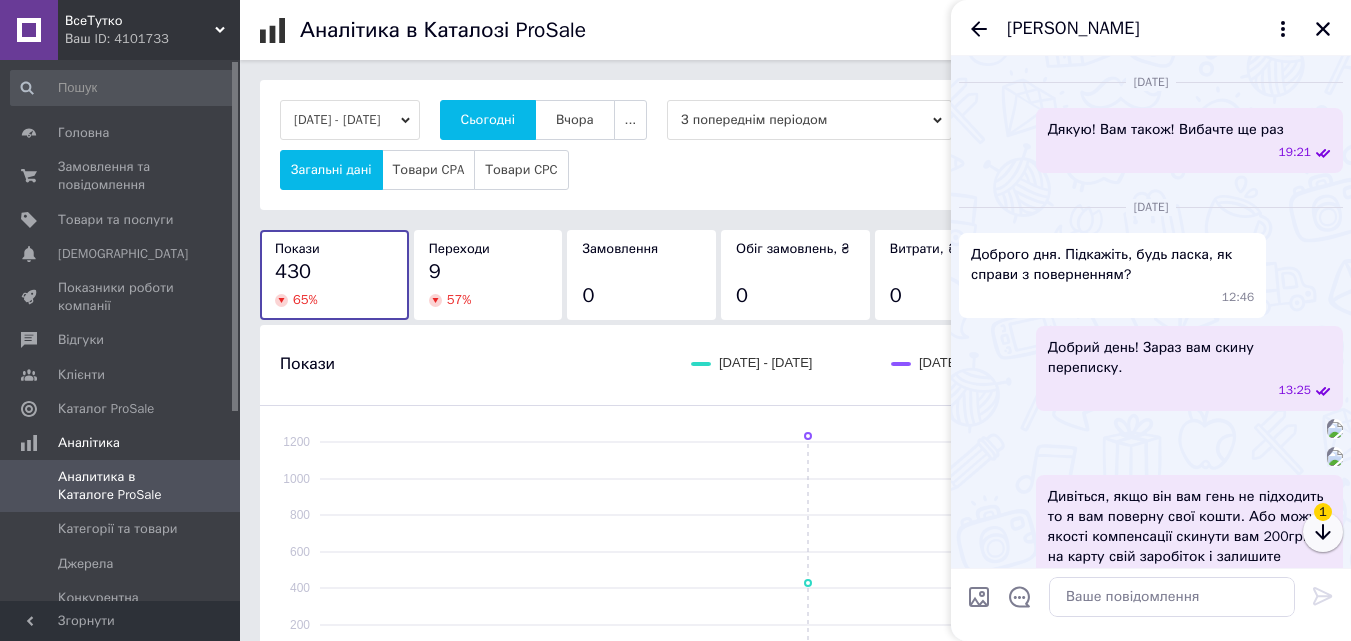click 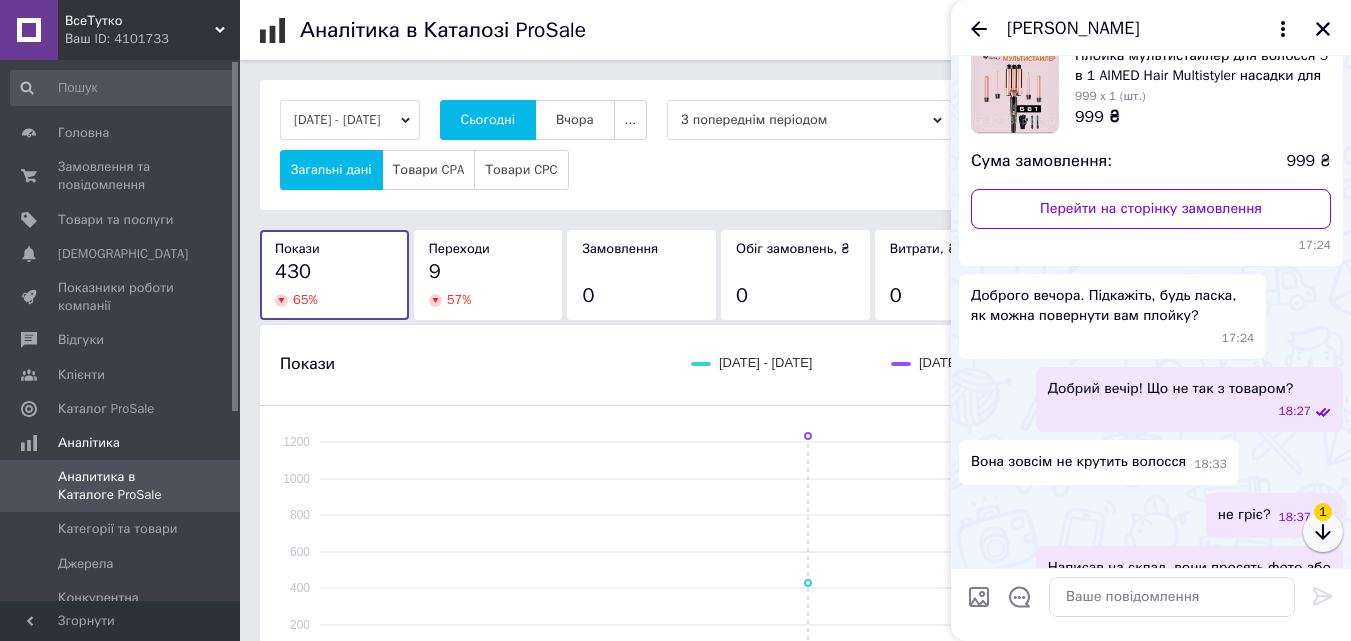 scroll, scrollTop: 2463, scrollLeft: 0, axis: vertical 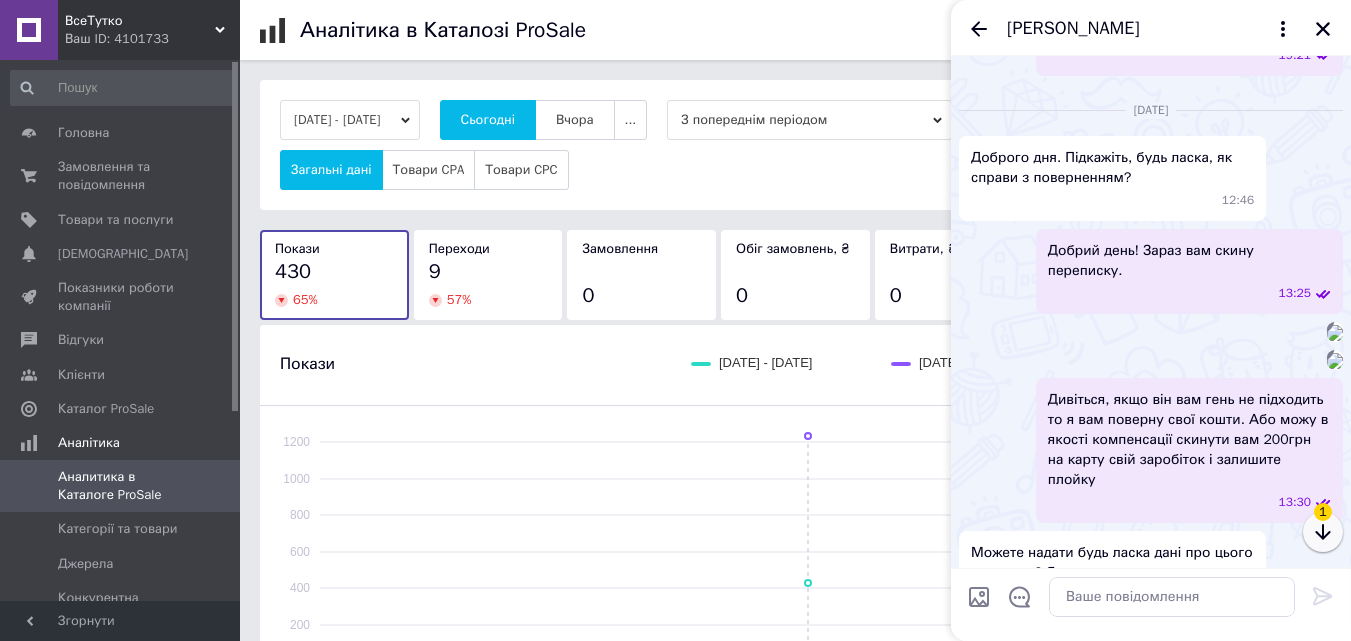 click 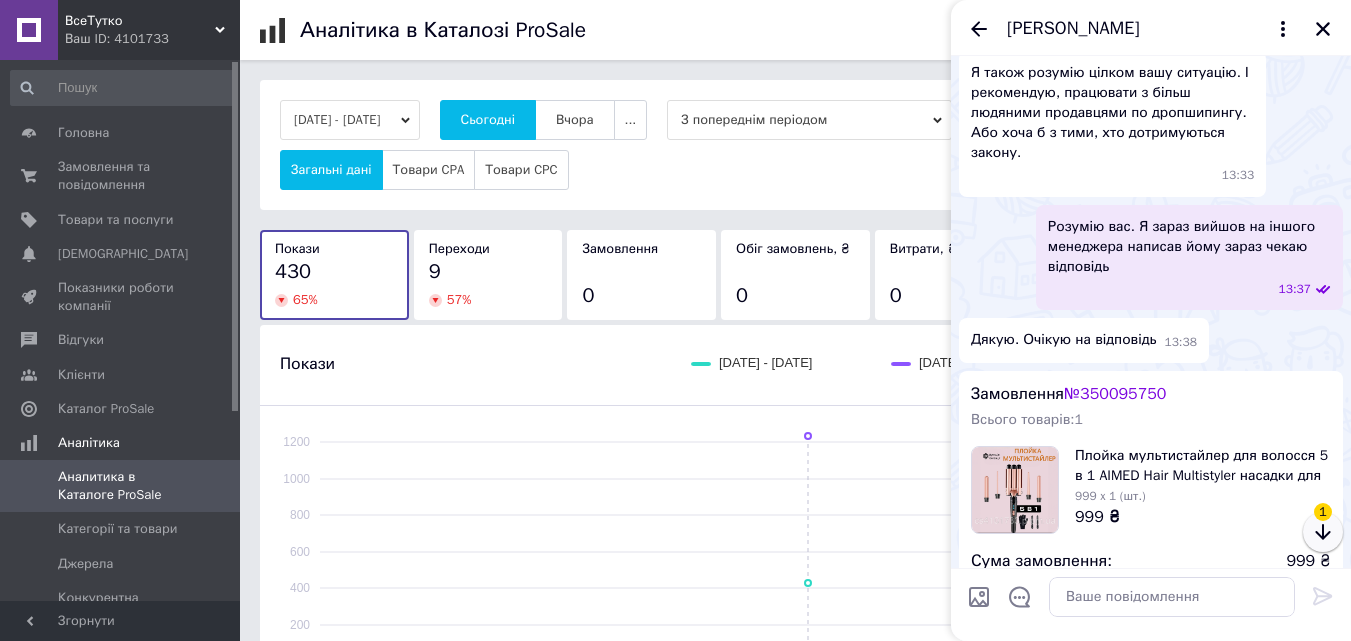 click 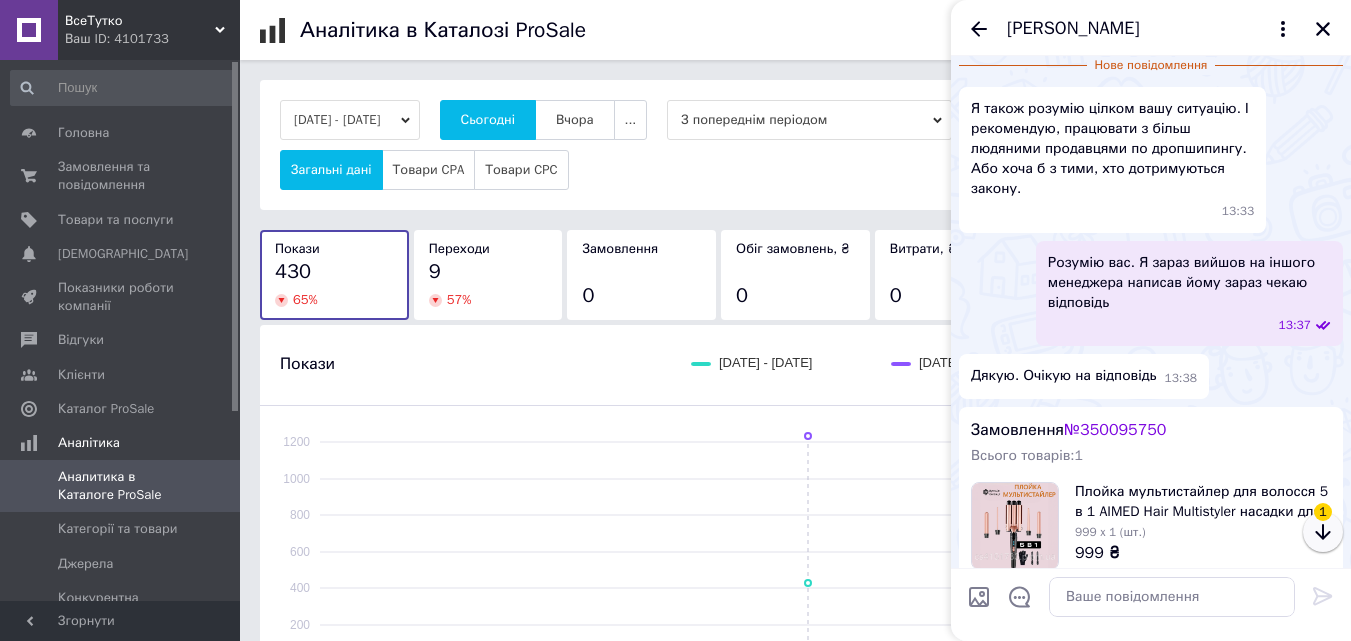 scroll, scrollTop: 3466, scrollLeft: 0, axis: vertical 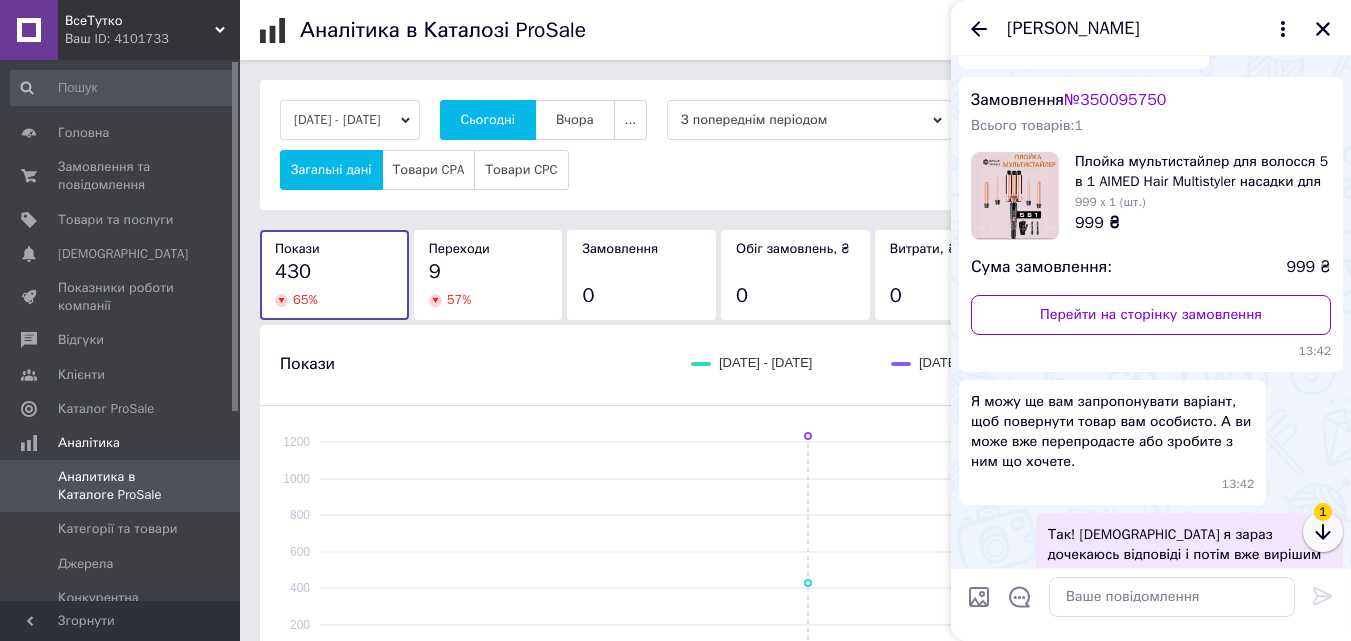 click 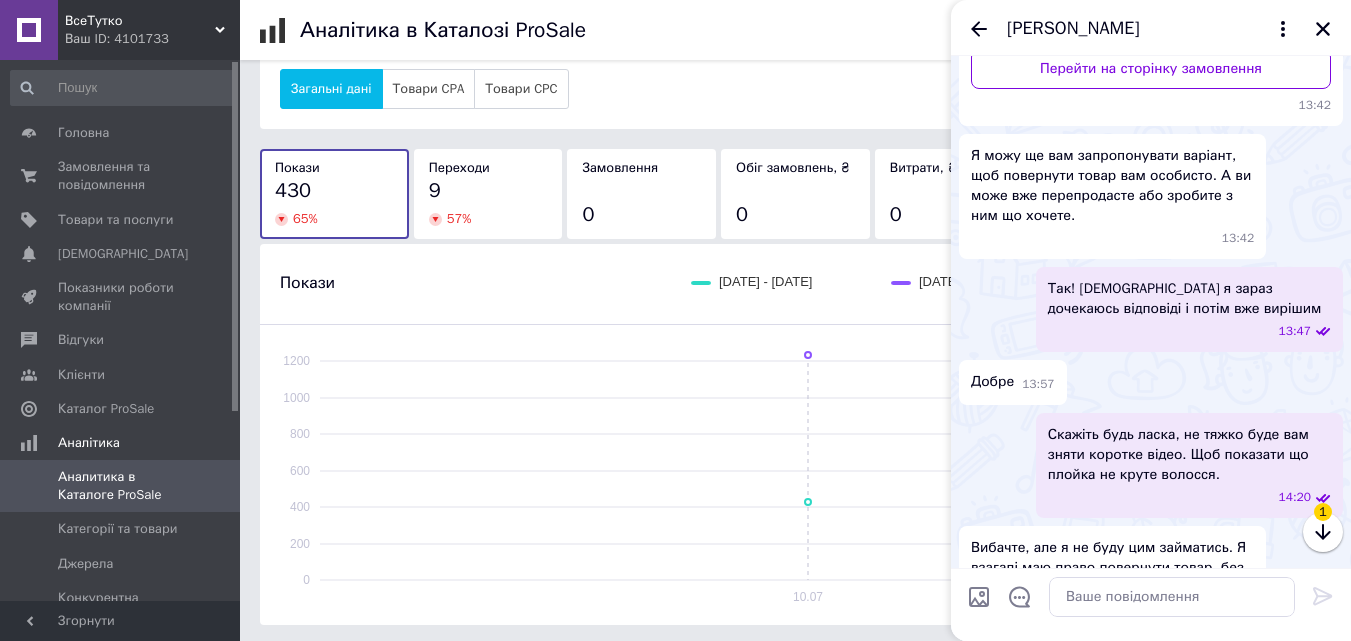 scroll, scrollTop: 361, scrollLeft: 0, axis: vertical 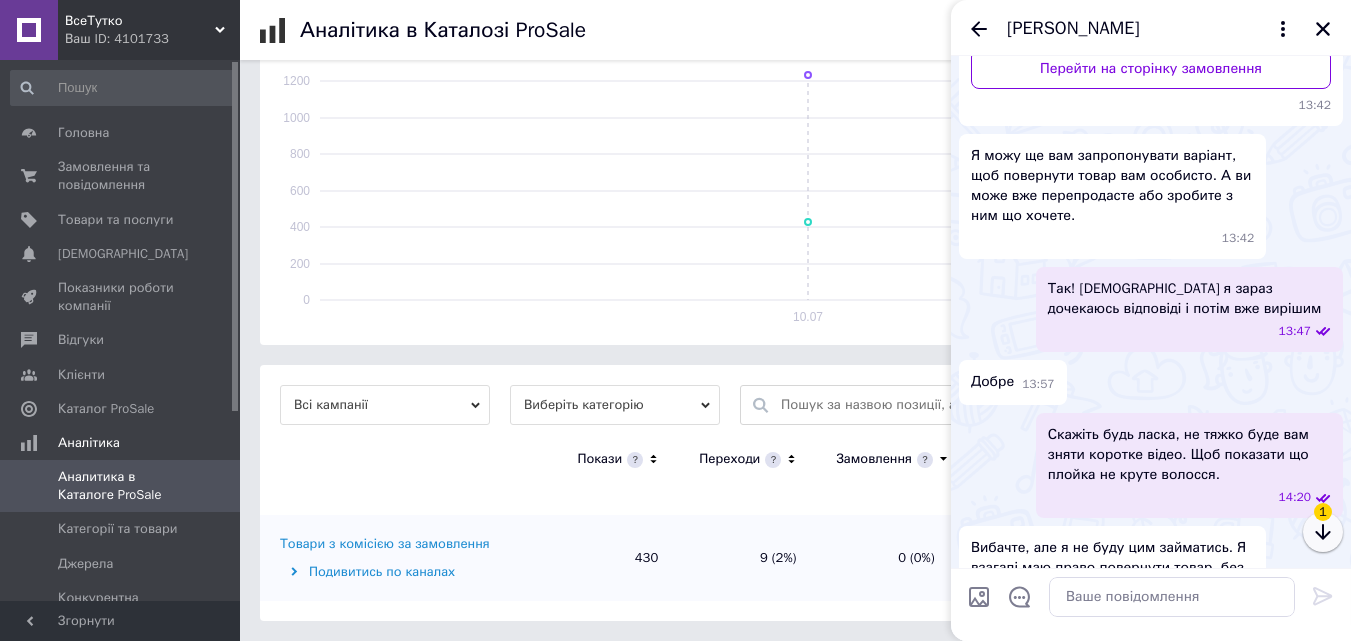 click 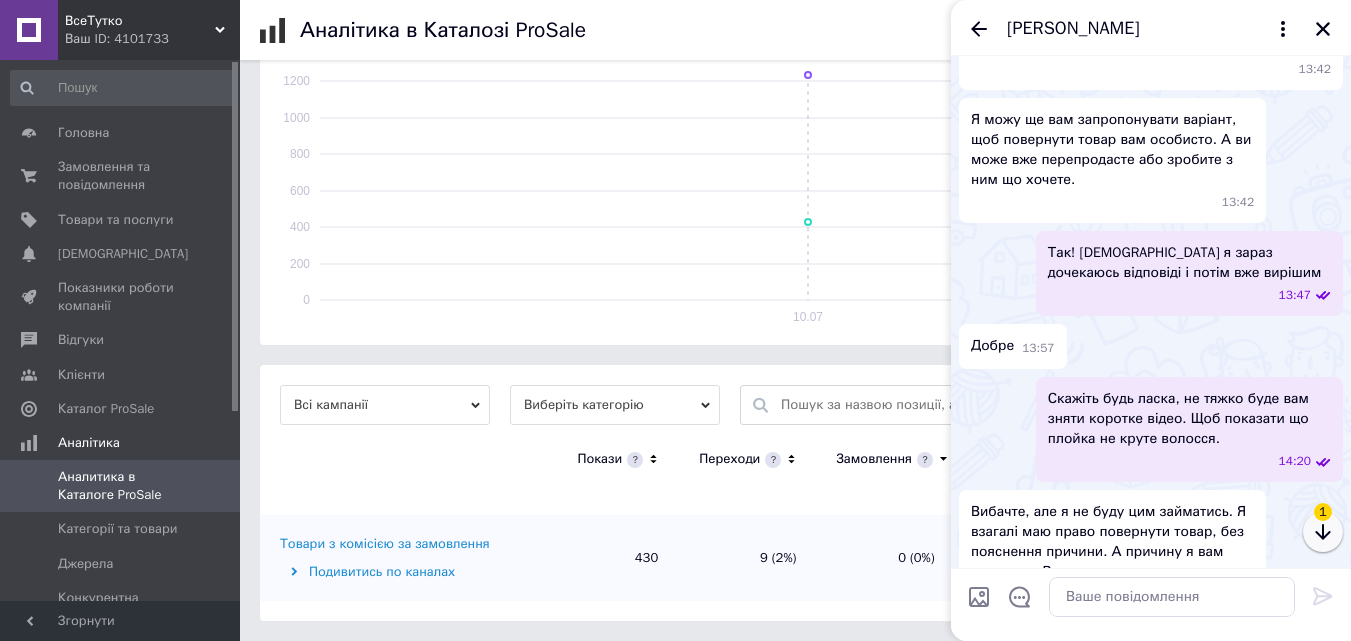 scroll, scrollTop: 4198, scrollLeft: 0, axis: vertical 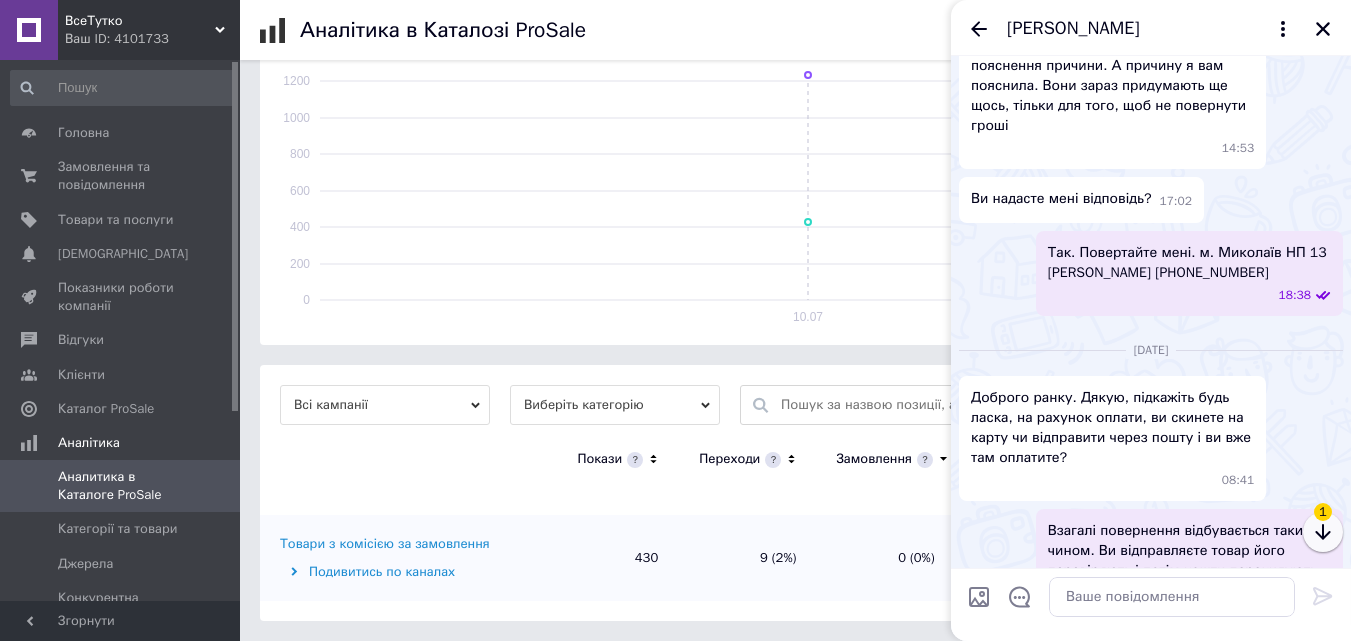 click 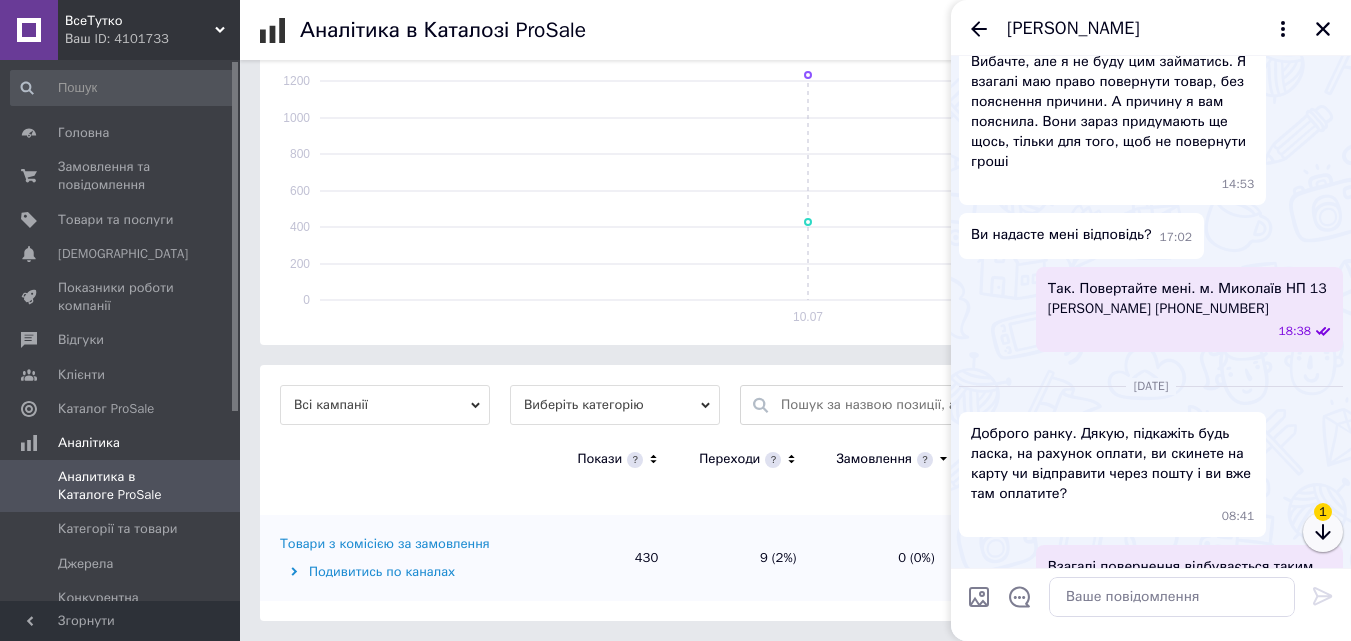 click 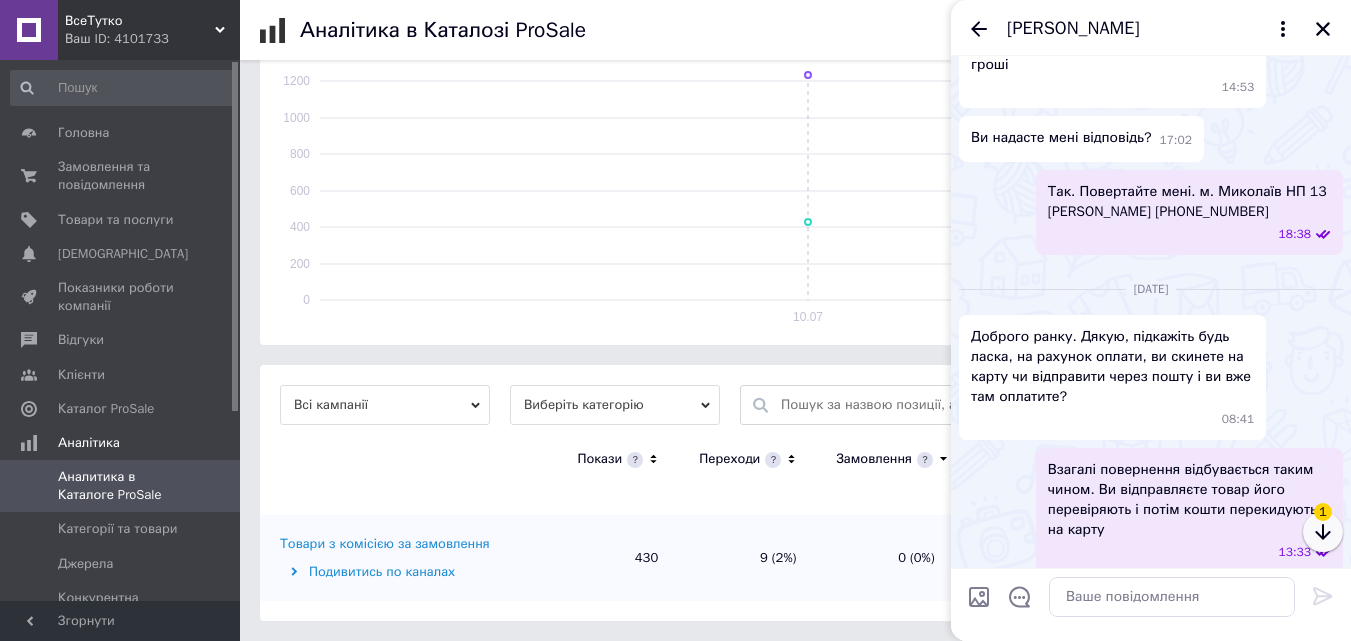 click 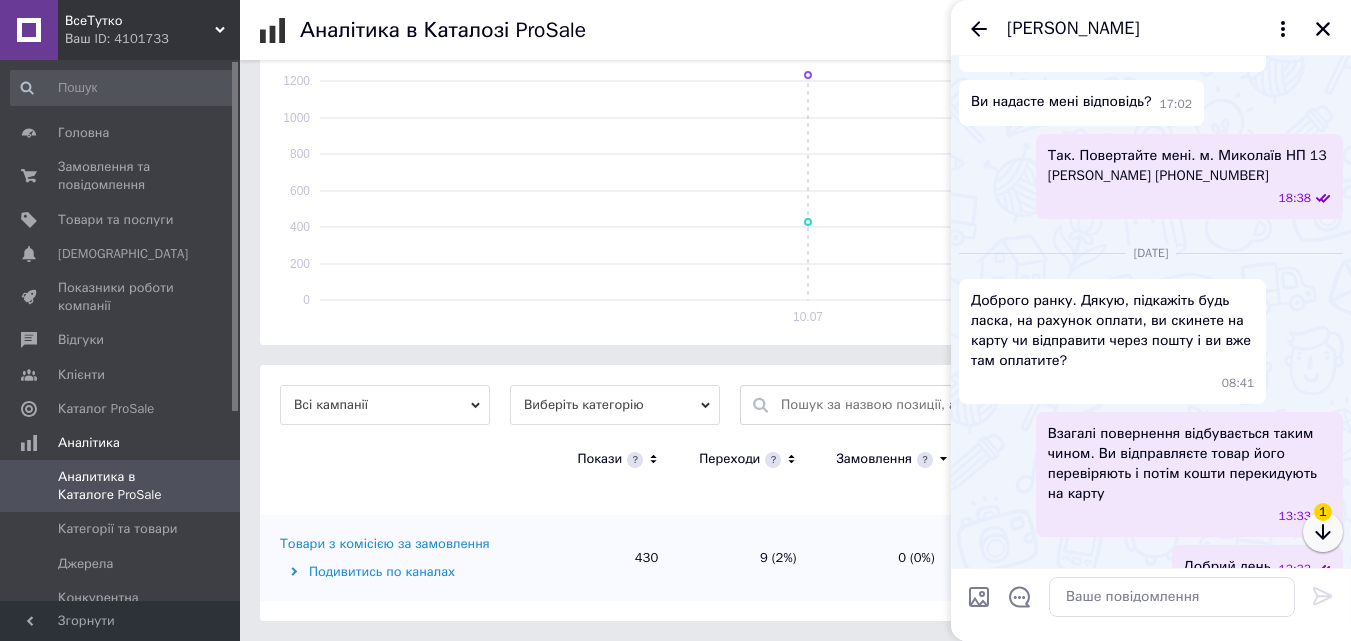 scroll, scrollTop: 4683, scrollLeft: 0, axis: vertical 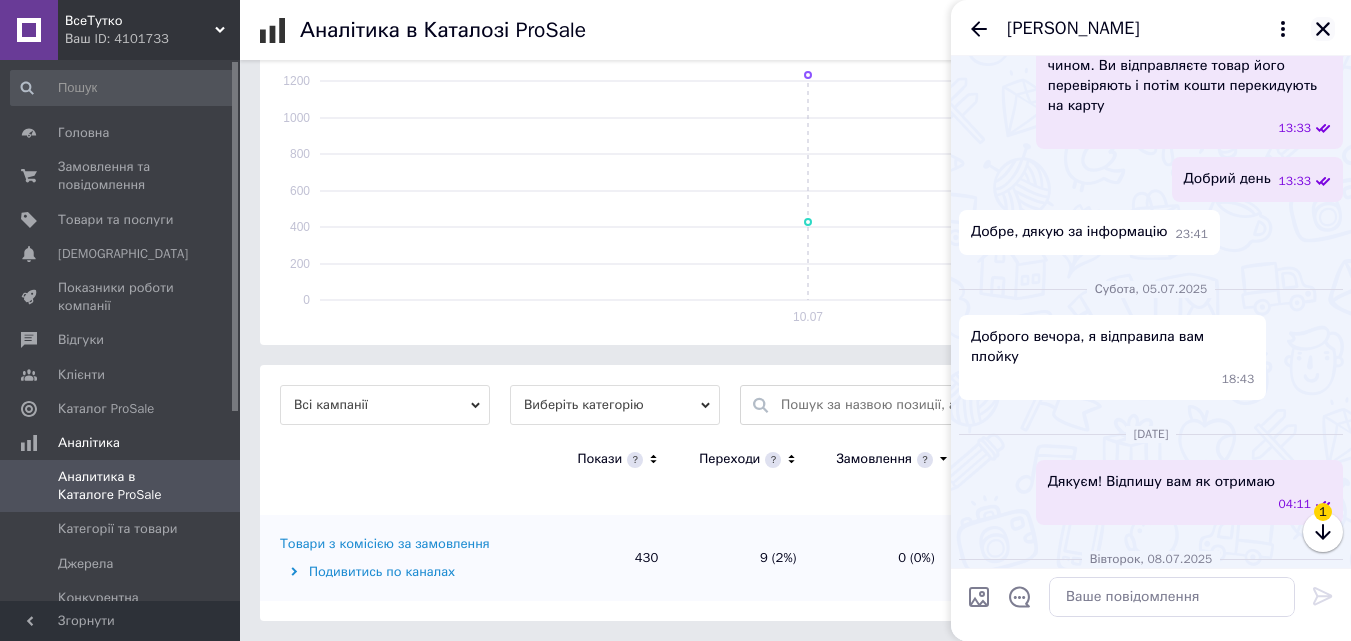 click 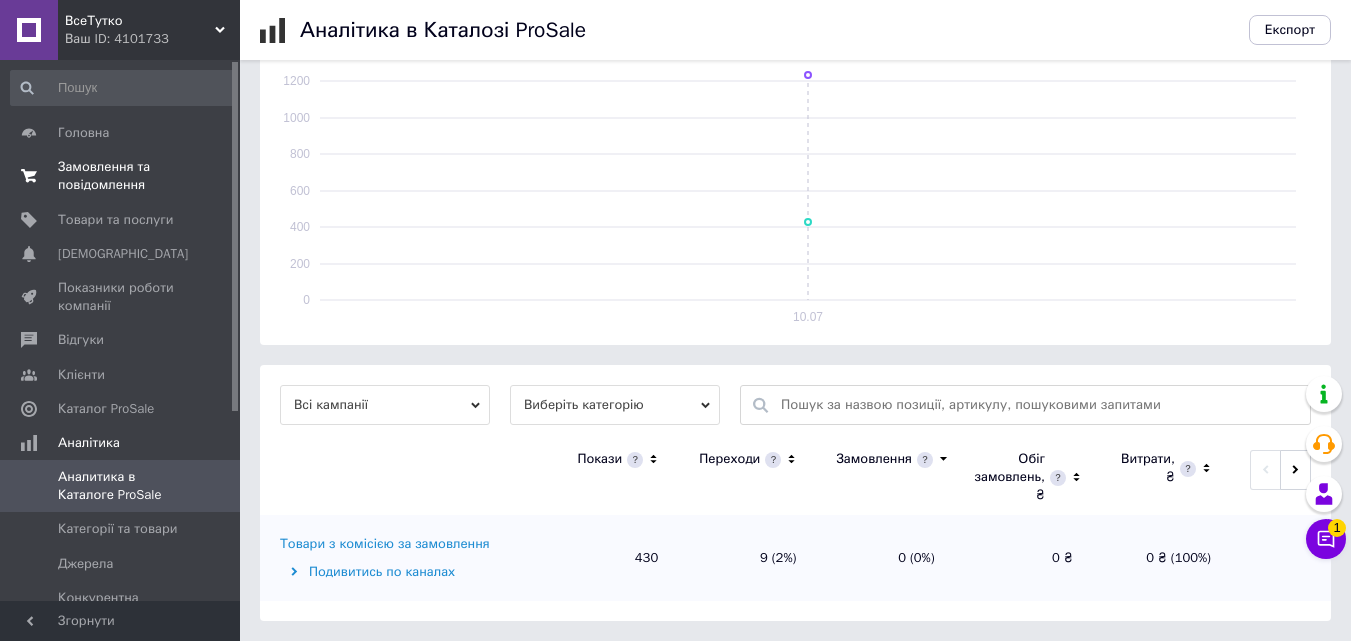click on "Замовлення та повідомлення" at bounding box center [121, 176] 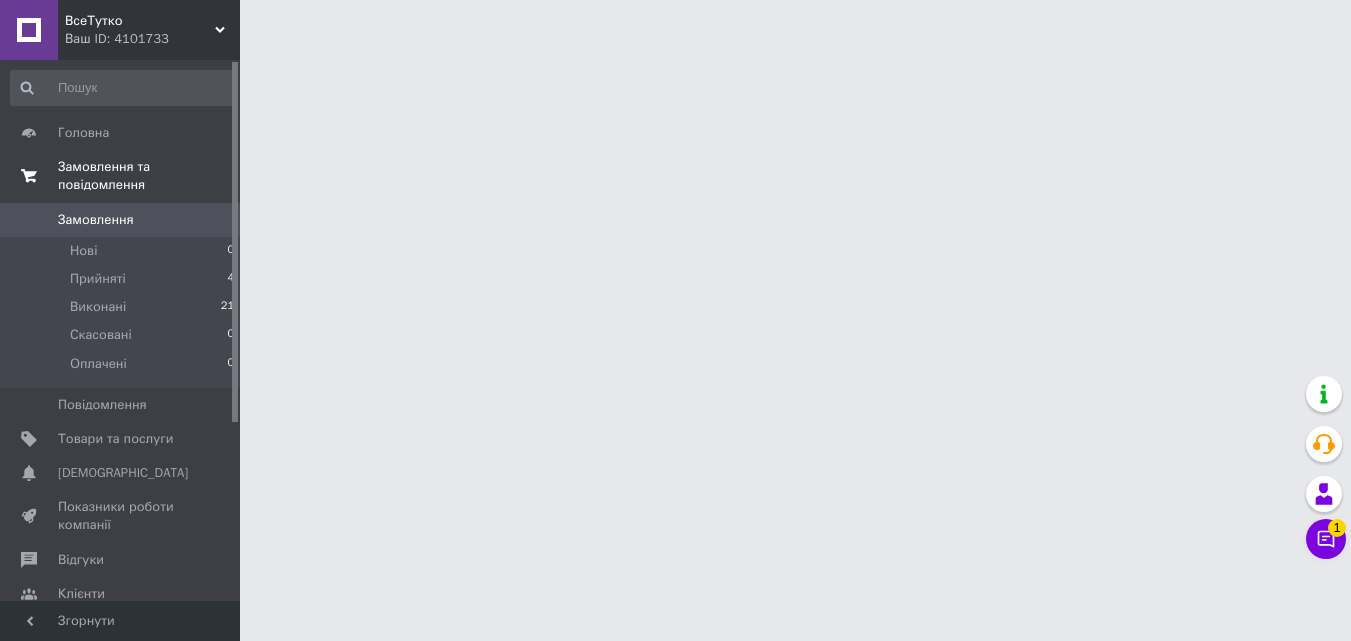 scroll, scrollTop: 0, scrollLeft: 0, axis: both 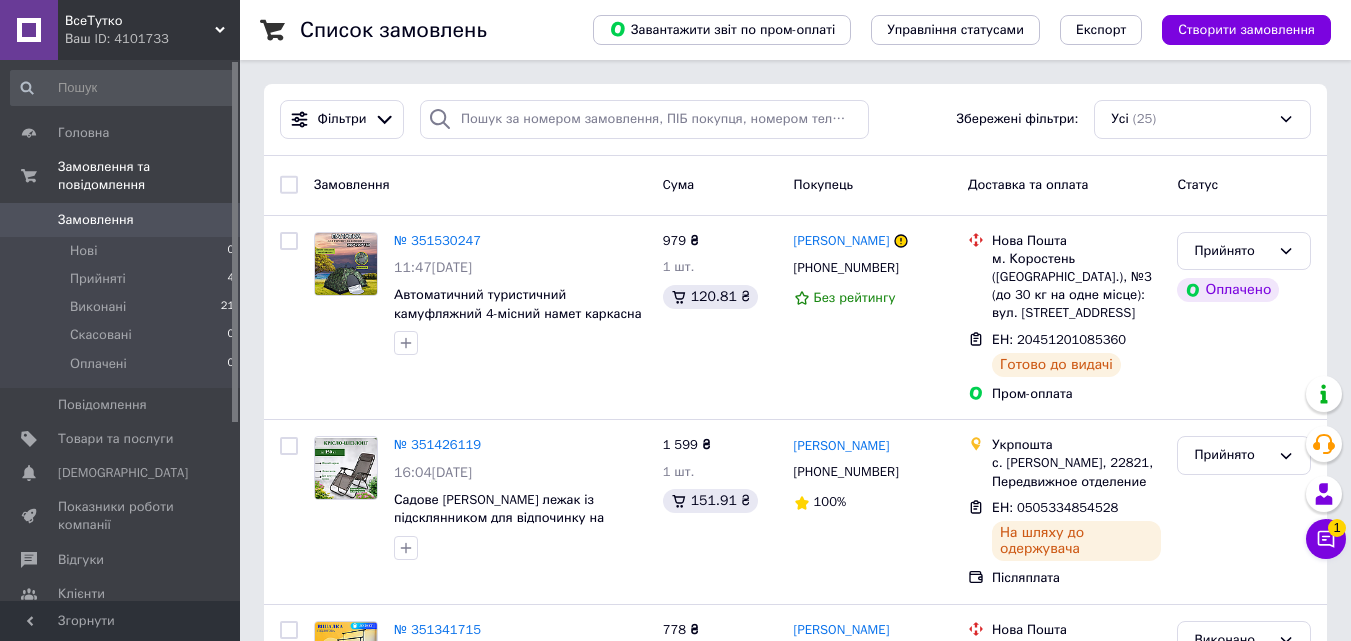 click 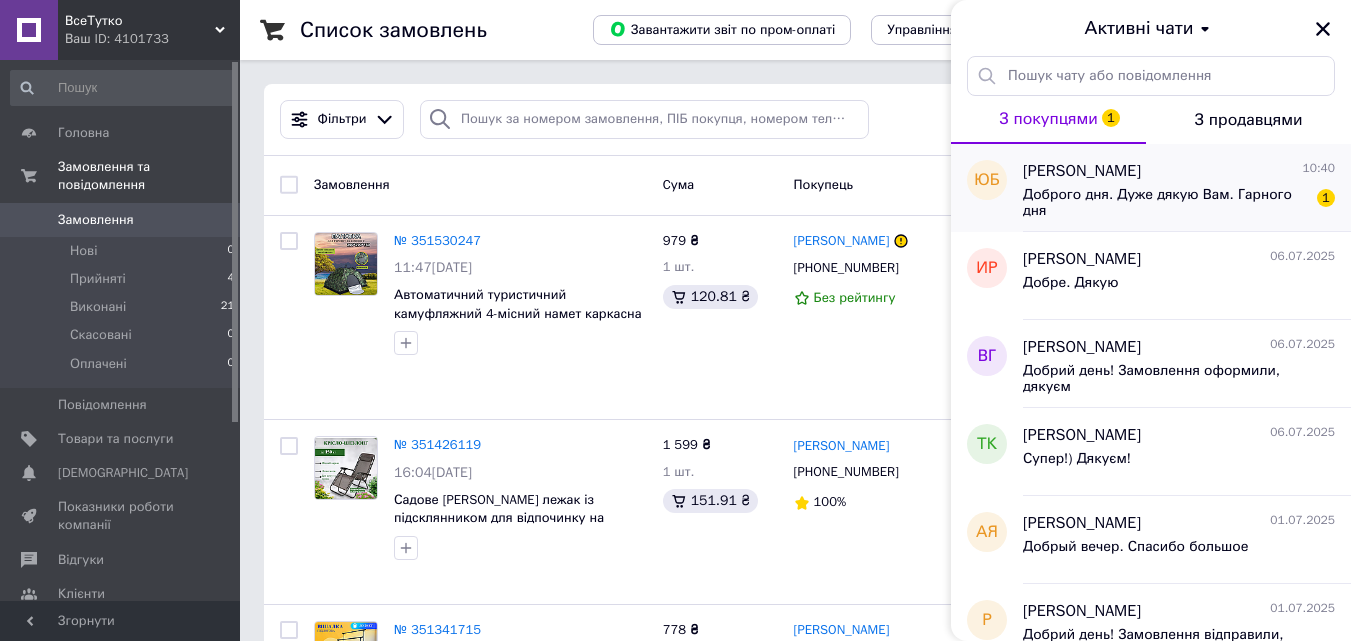 click on "Доброго дня. Дуже дякую Вам. Гарного дня" at bounding box center (1165, 203) 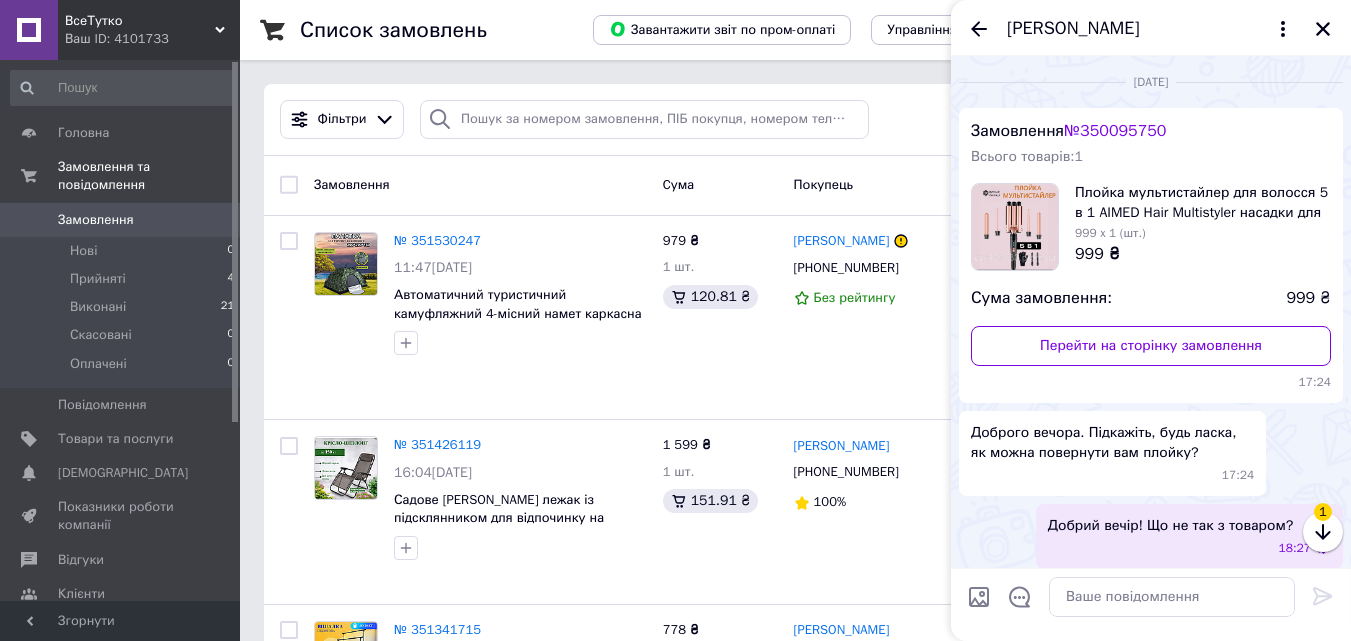 scroll, scrollTop: 5095, scrollLeft: 0, axis: vertical 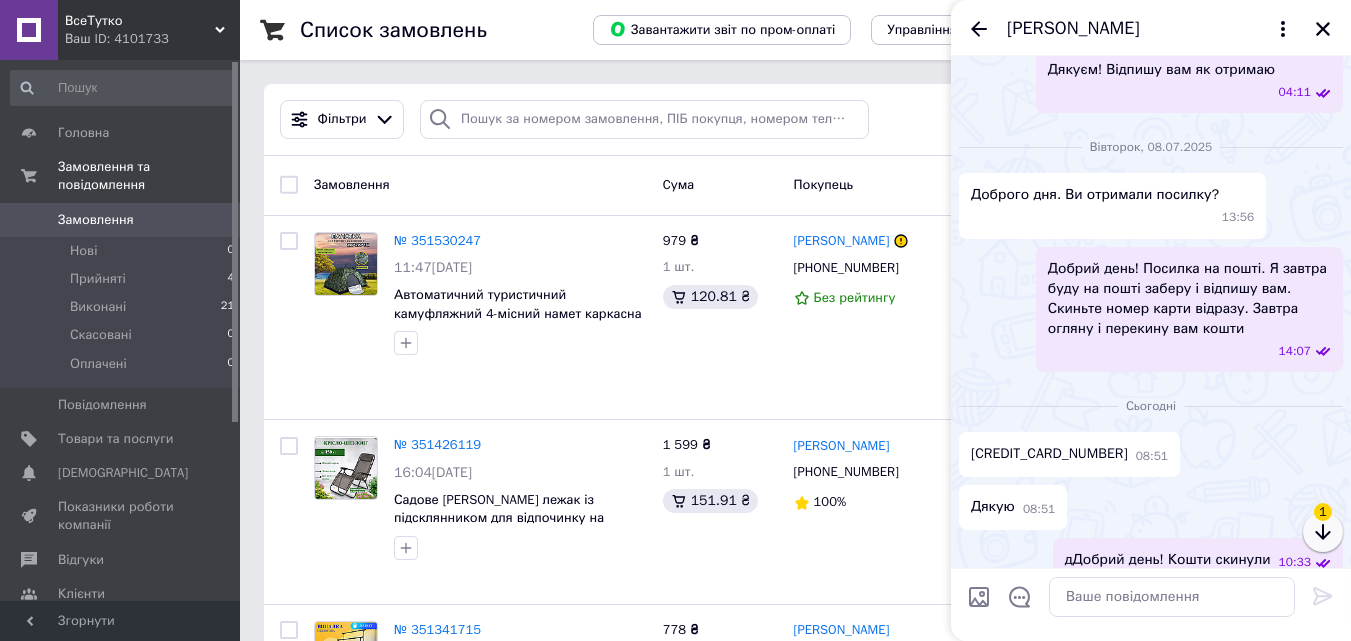 click 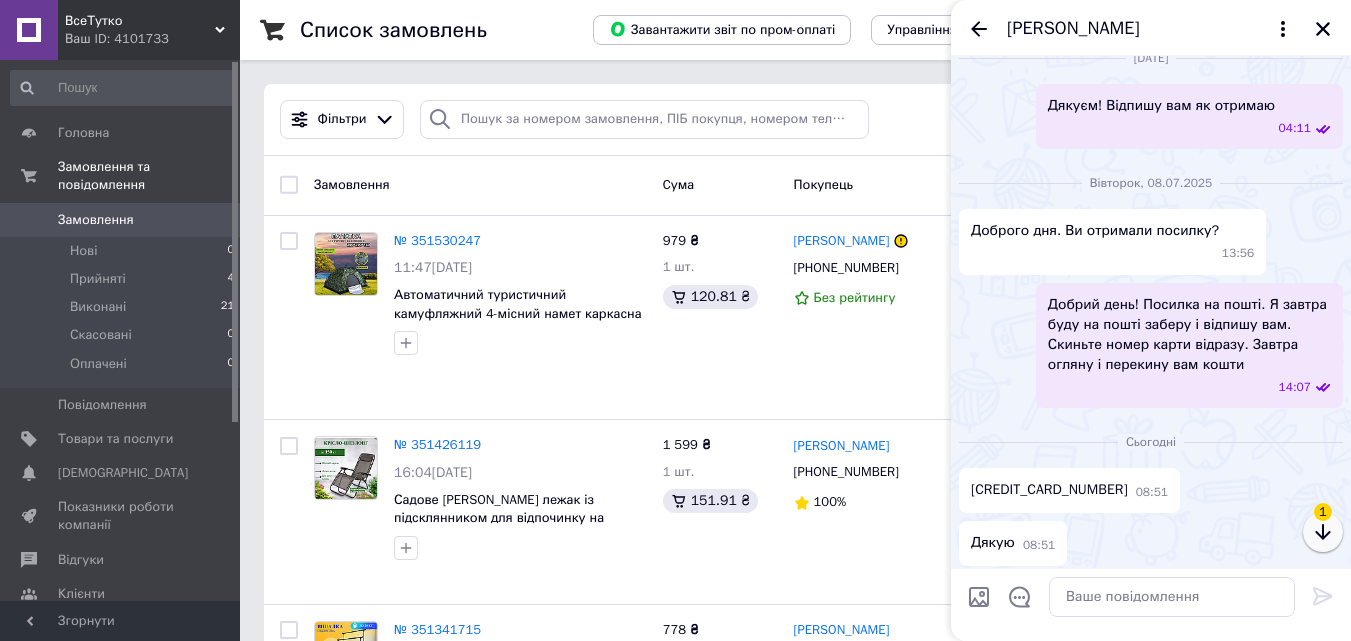 scroll, scrollTop: 5152, scrollLeft: 0, axis: vertical 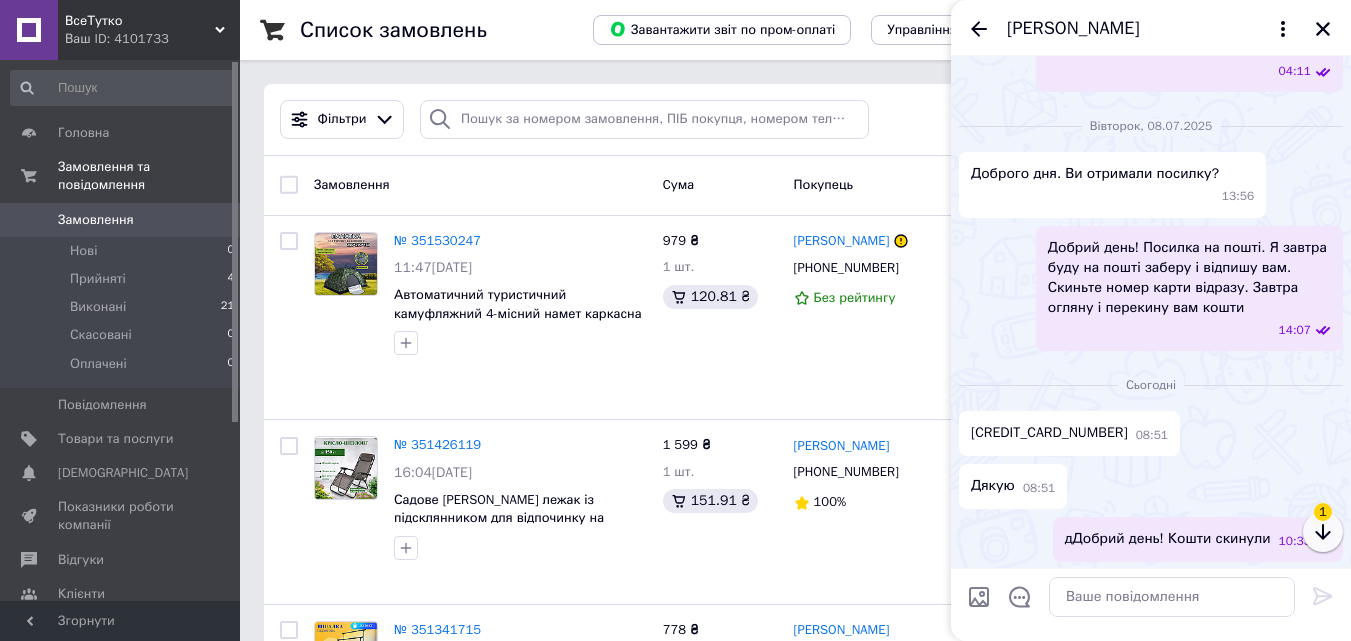 click 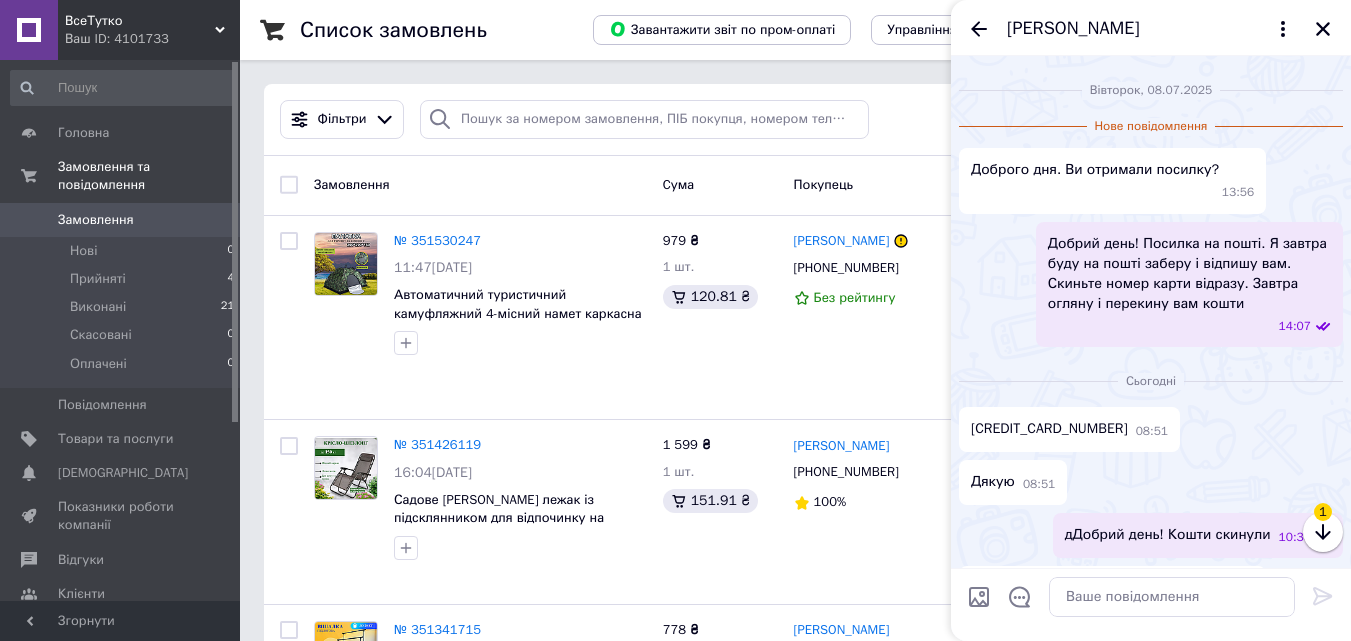 scroll, scrollTop: 5483, scrollLeft: 0, axis: vertical 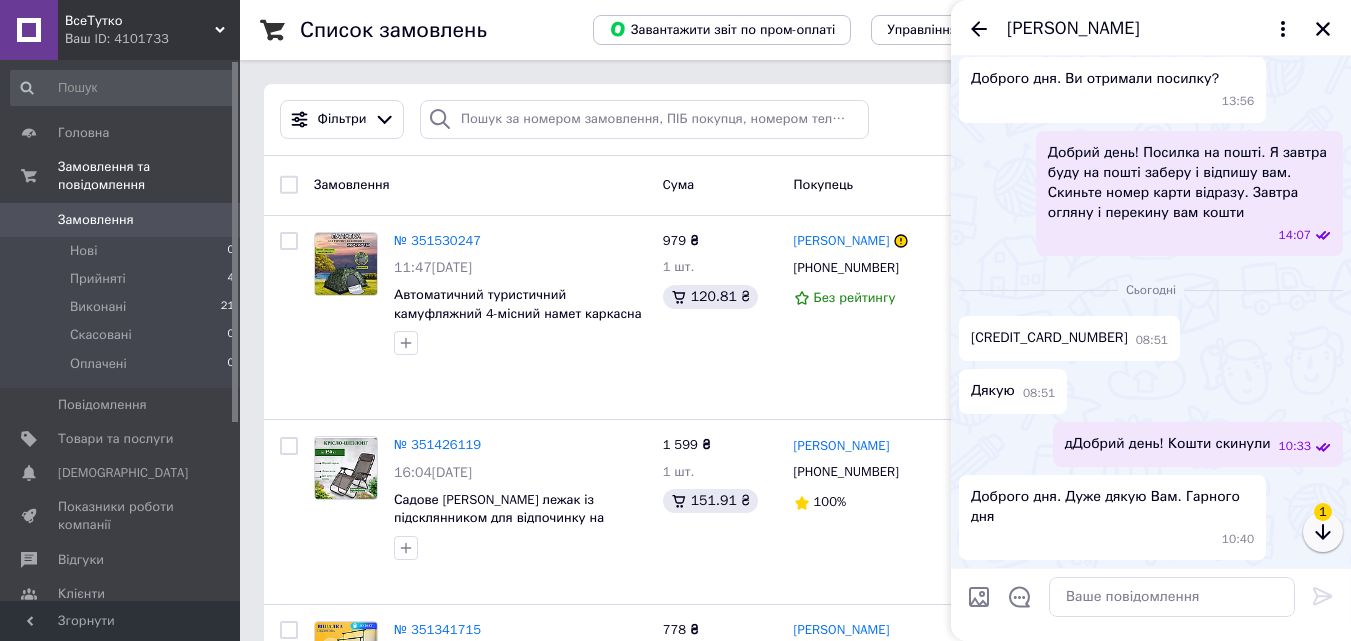 click 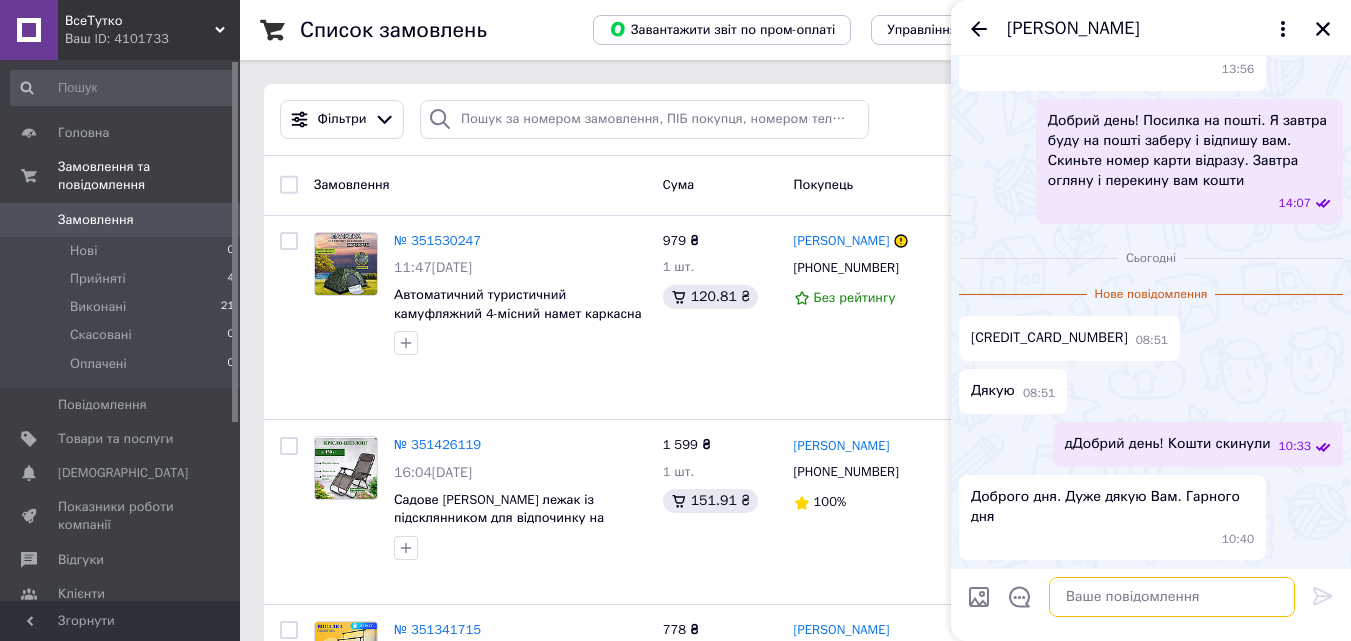 click at bounding box center (1172, 597) 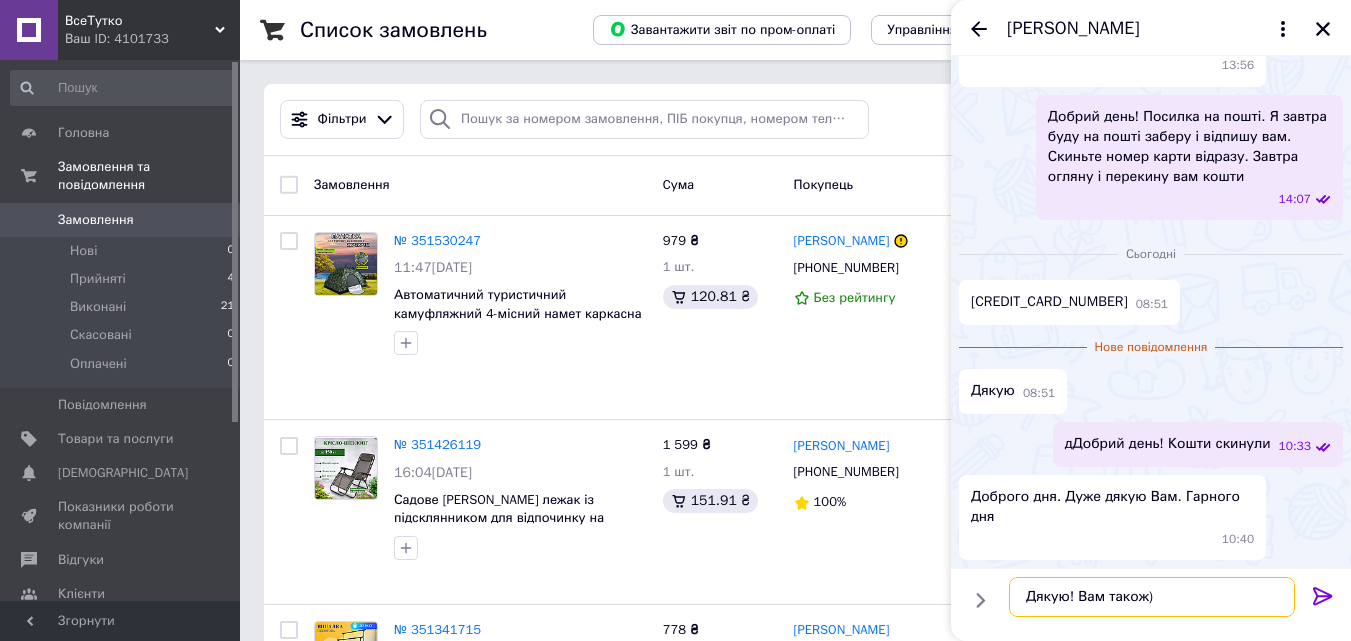 type 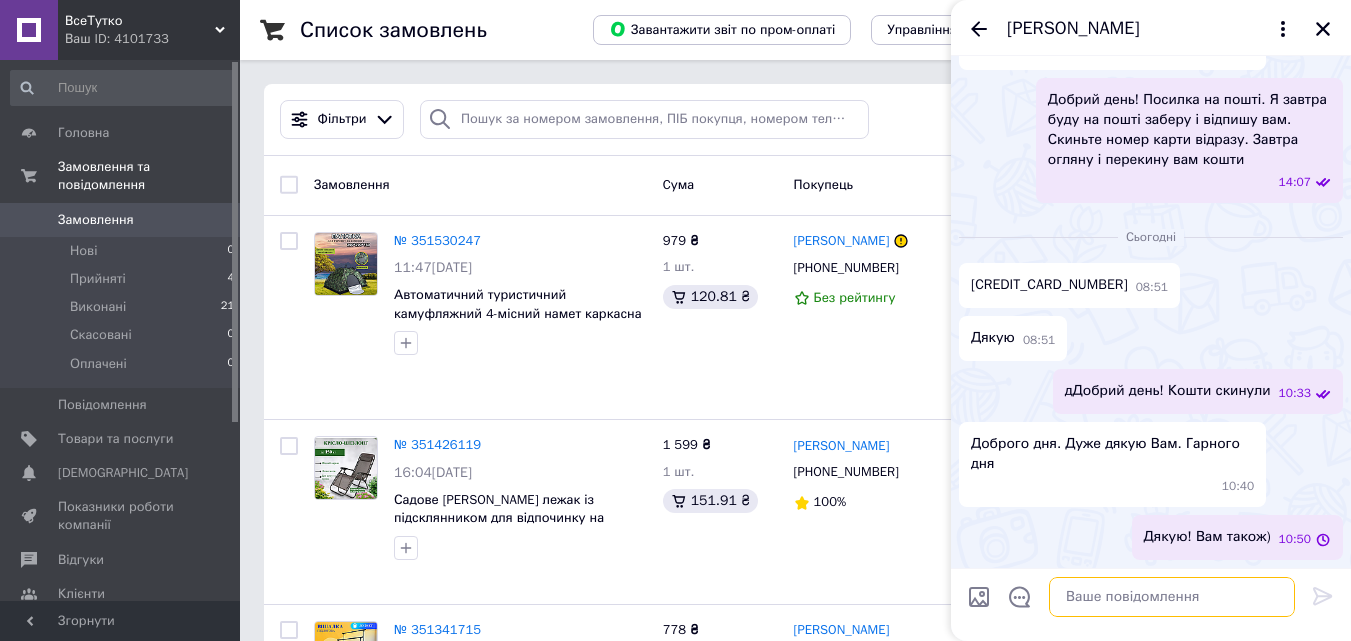 scroll, scrollTop: 5608, scrollLeft: 0, axis: vertical 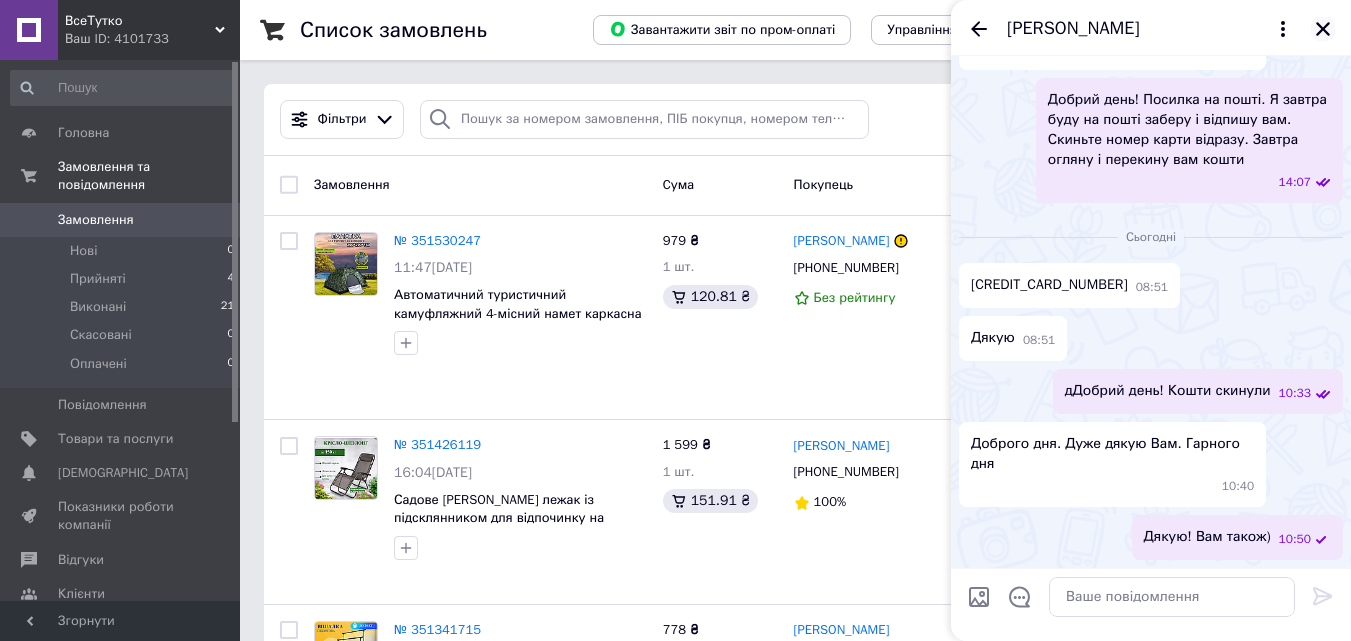click 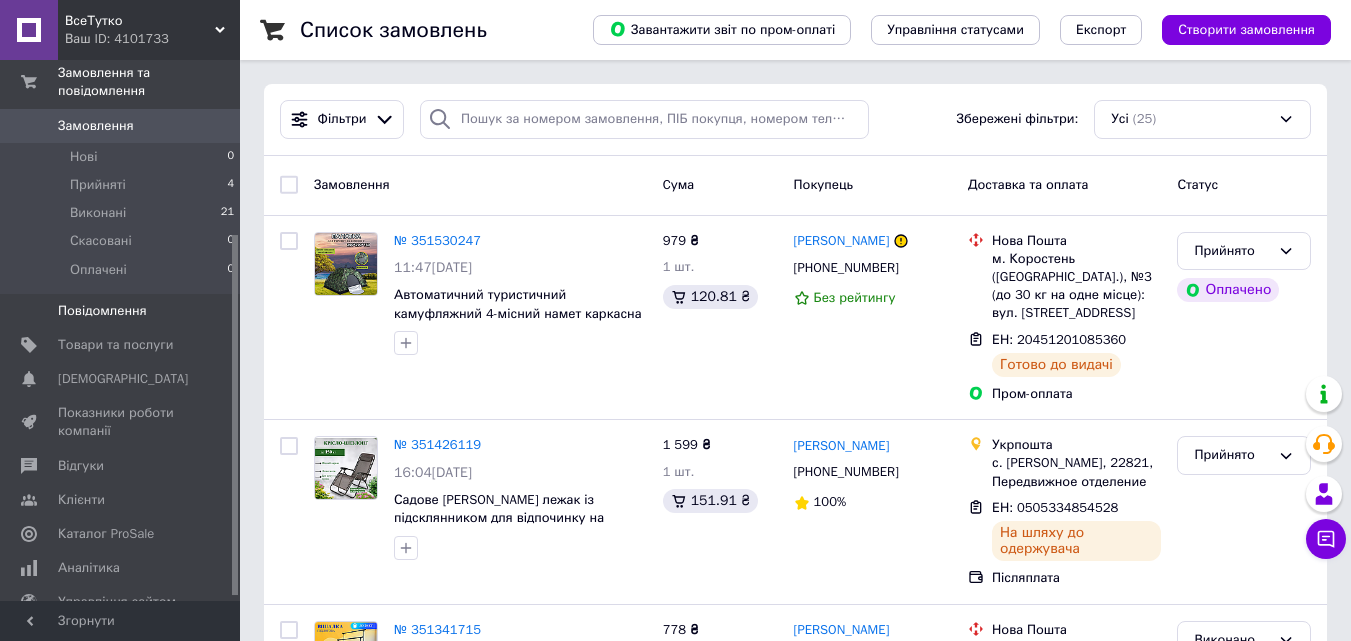 scroll, scrollTop: 268, scrollLeft: 0, axis: vertical 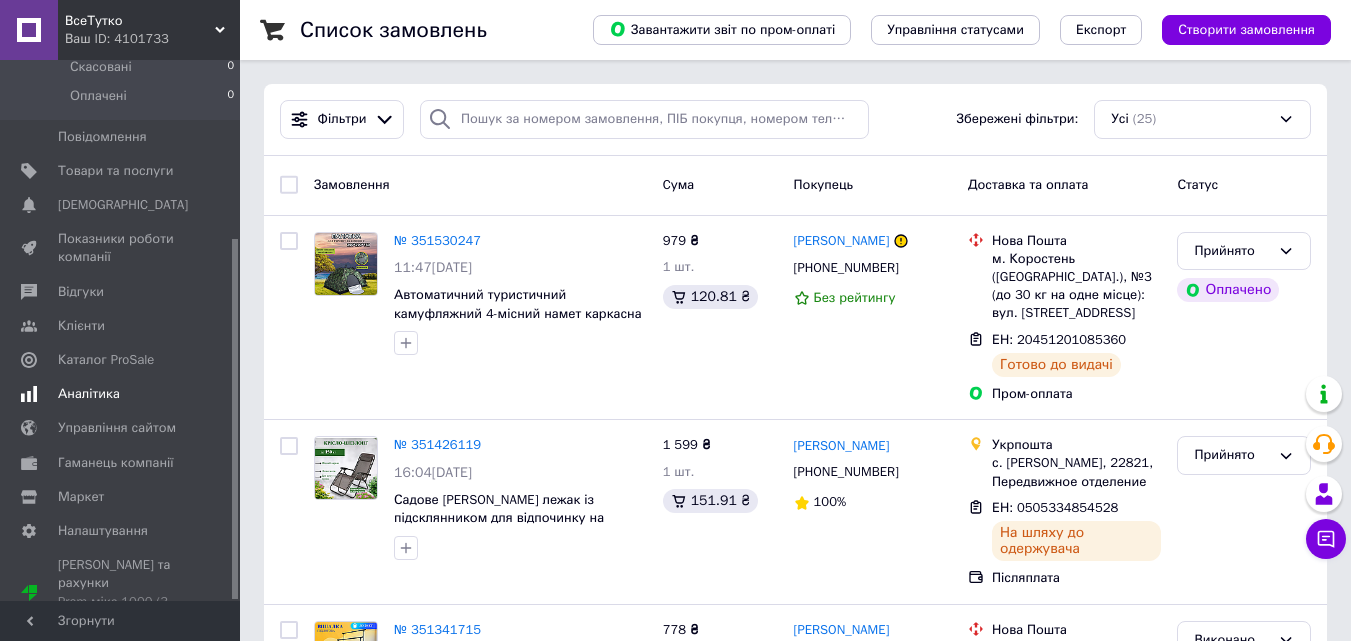 click on "Аналітика" at bounding box center (89, 394) 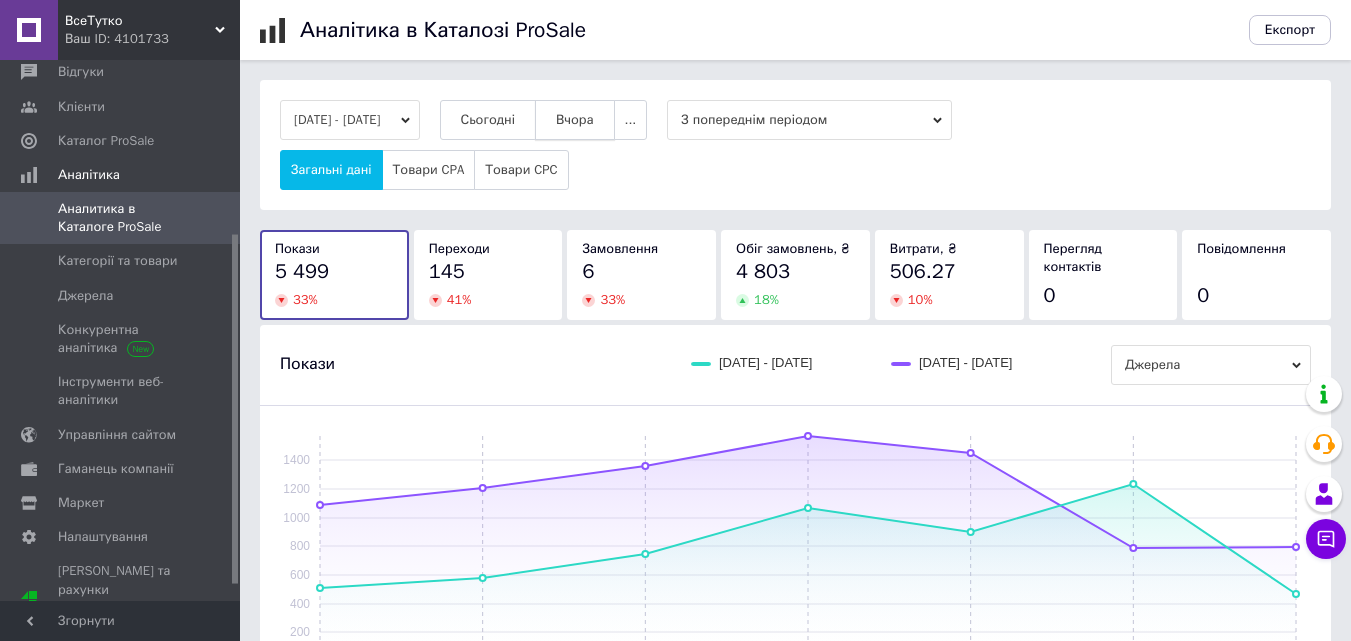 click on "Вчора" at bounding box center (575, 120) 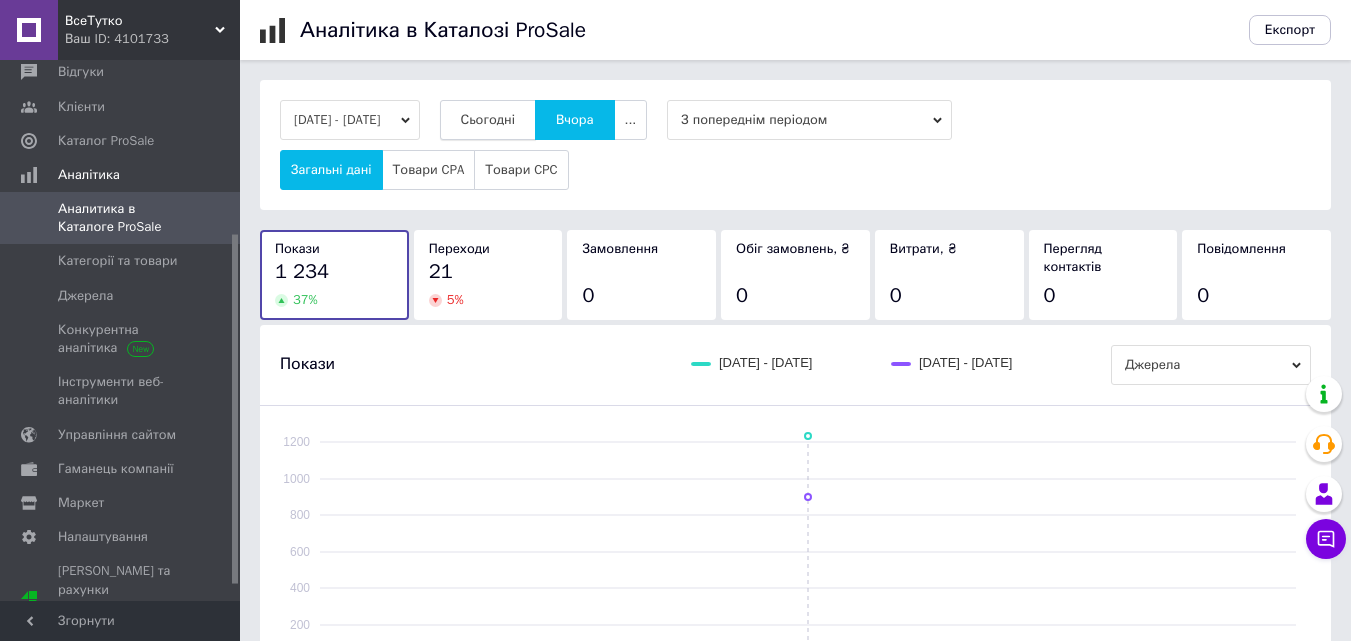 click on "Сьогодні" at bounding box center [488, 120] 